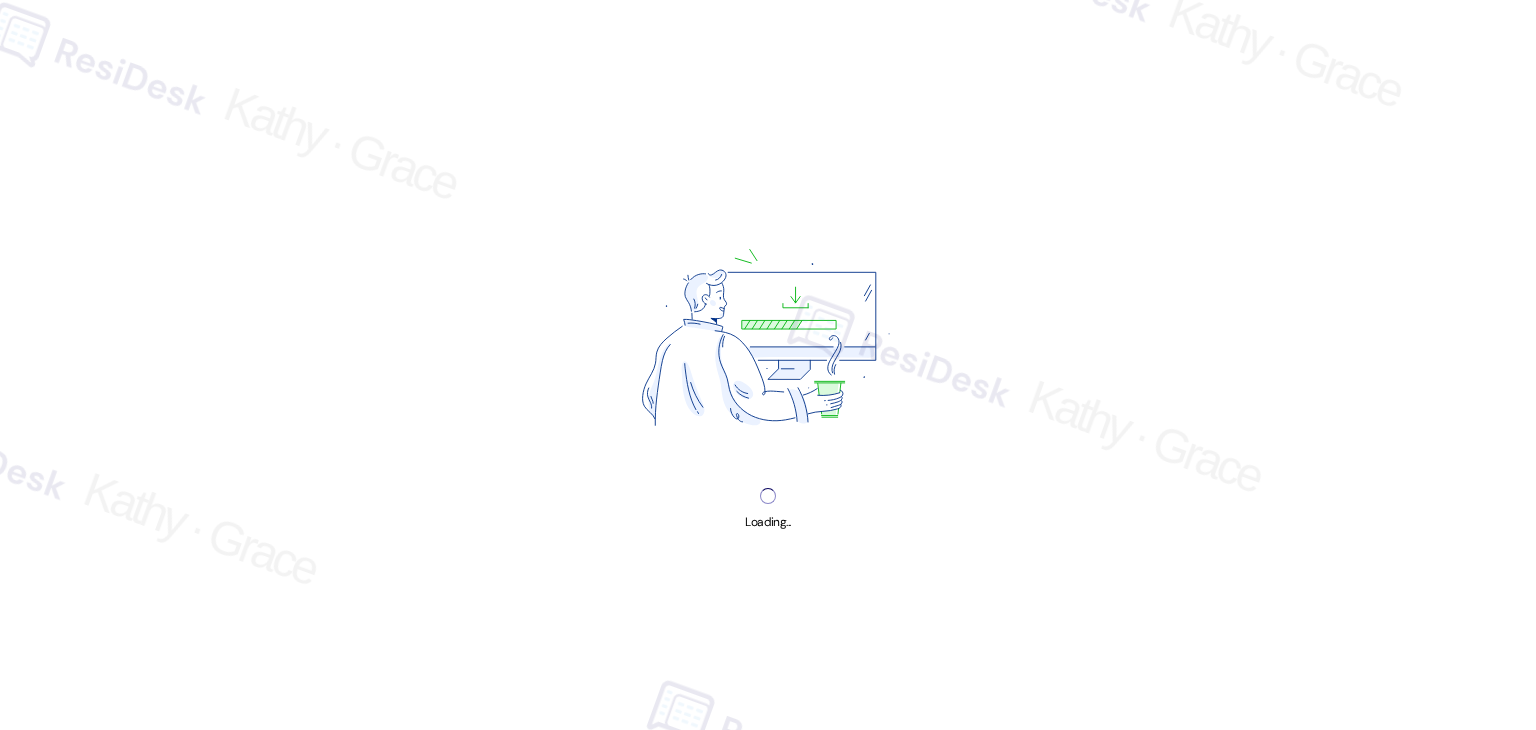 scroll, scrollTop: 0, scrollLeft: 0, axis: both 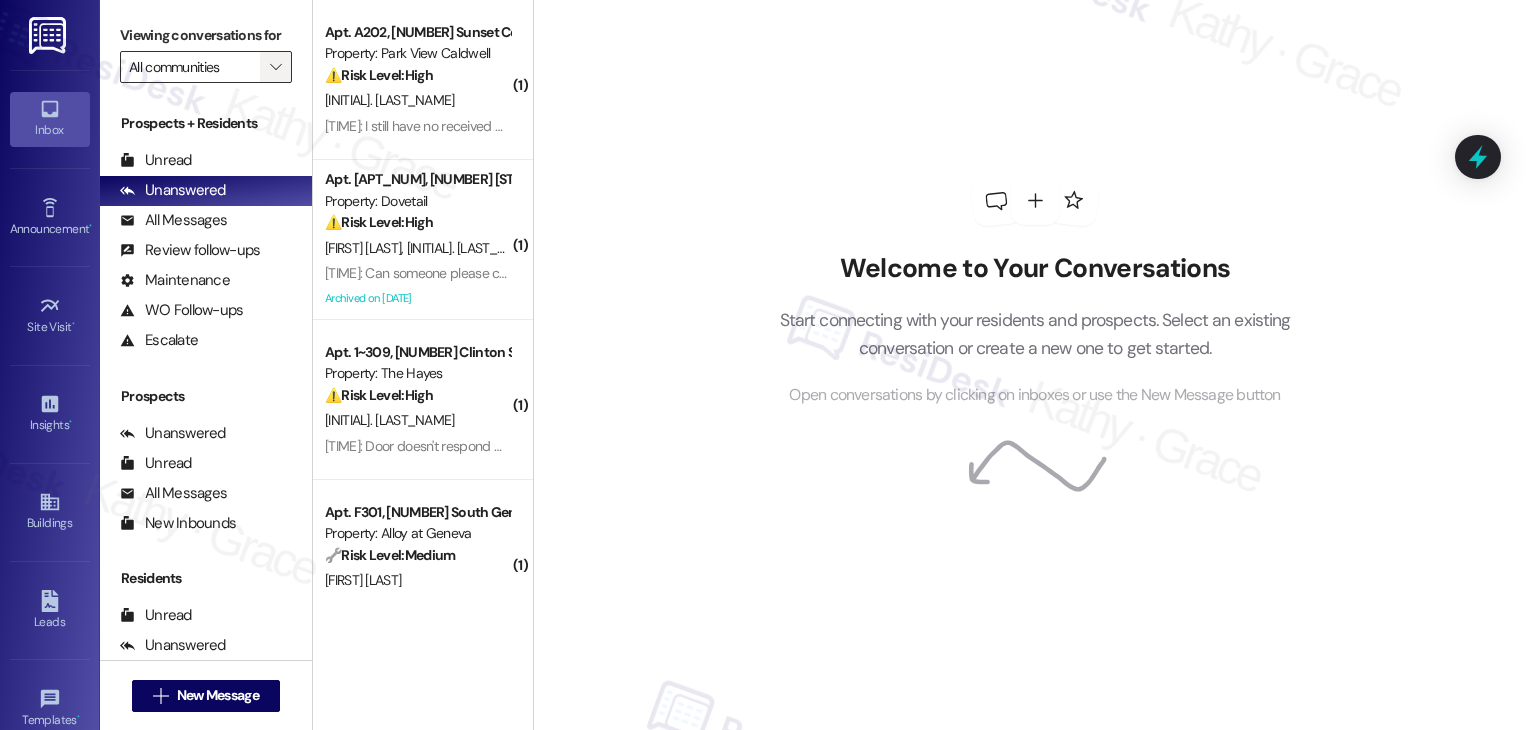 click on "" at bounding box center [275, 67] 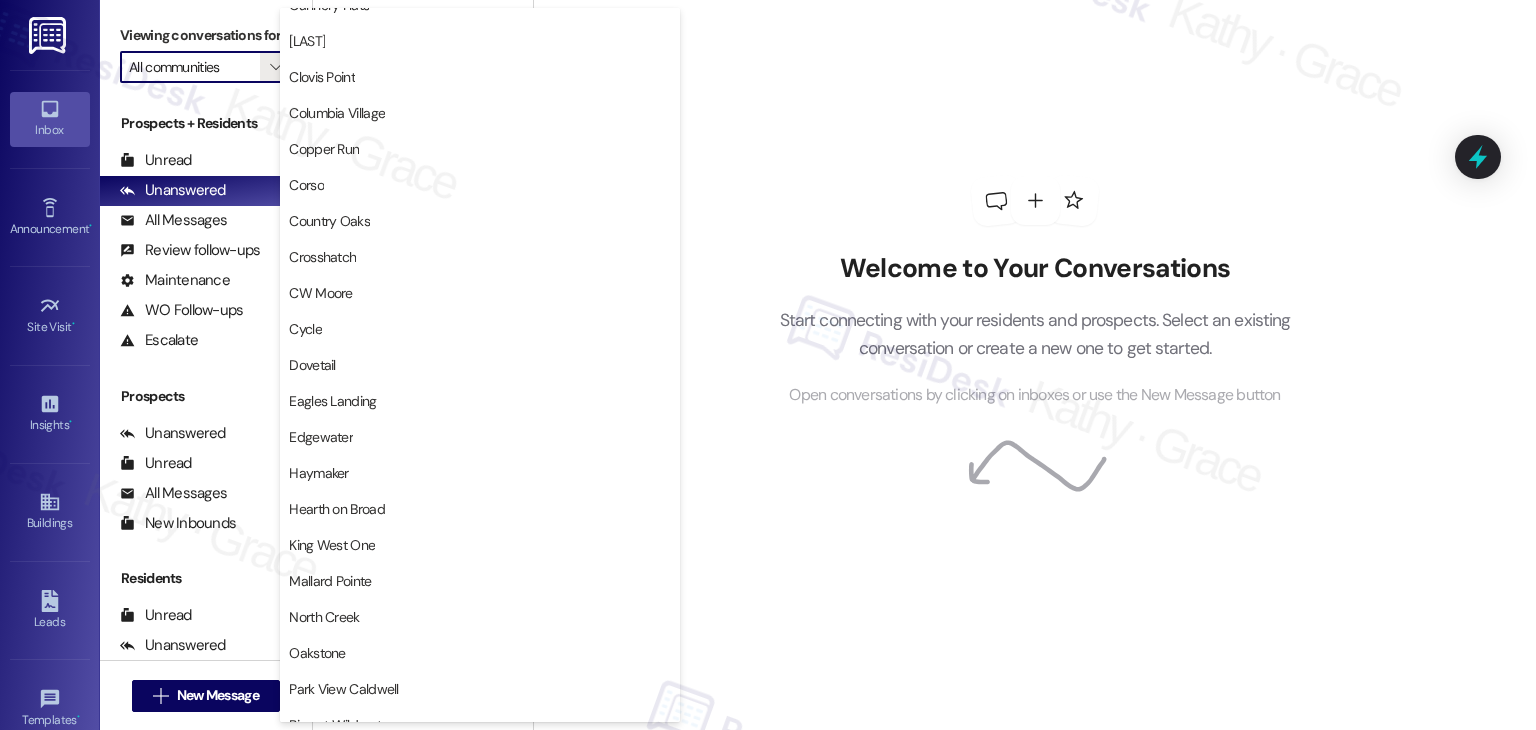 scroll, scrollTop: 700, scrollLeft: 0, axis: vertical 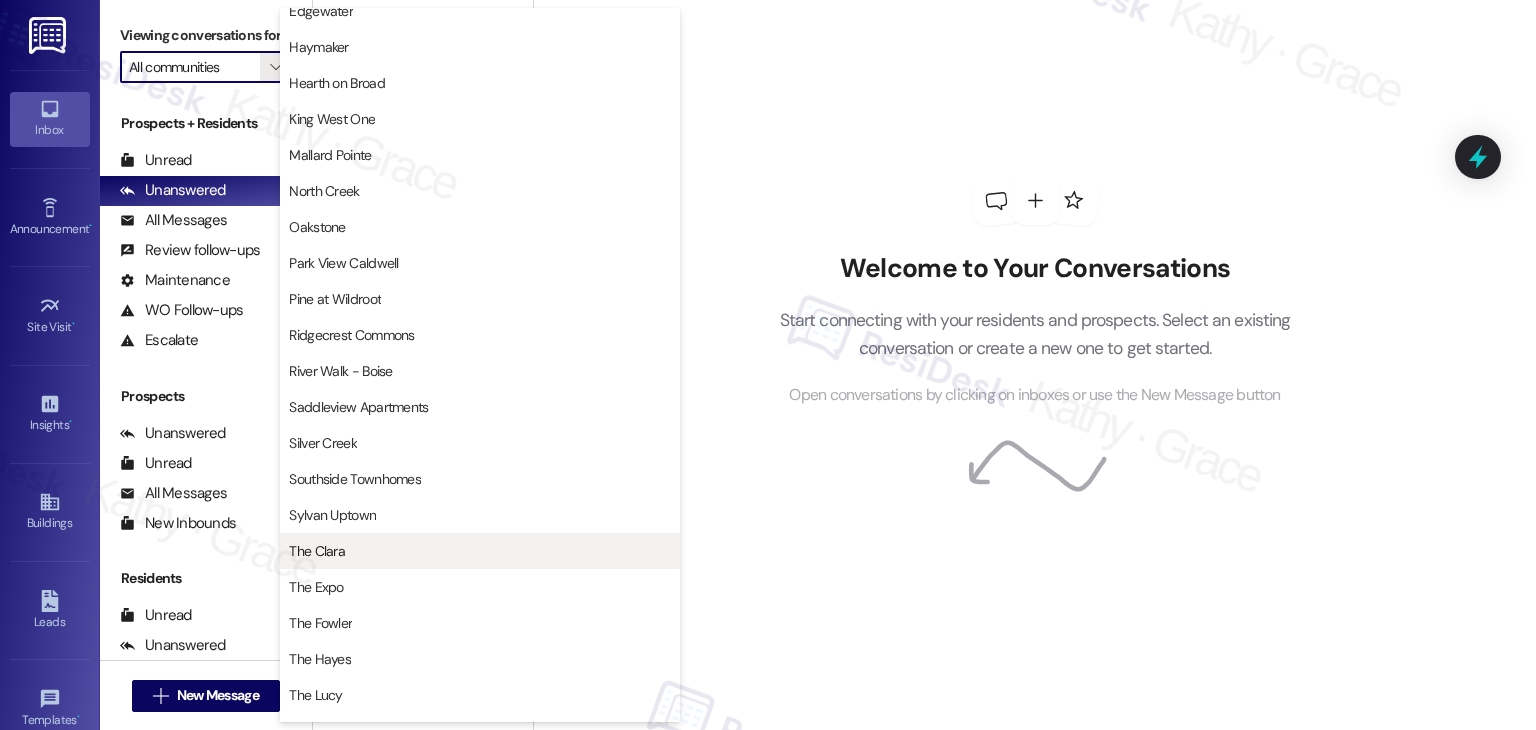 click on "The Clara" at bounding box center [480, 551] 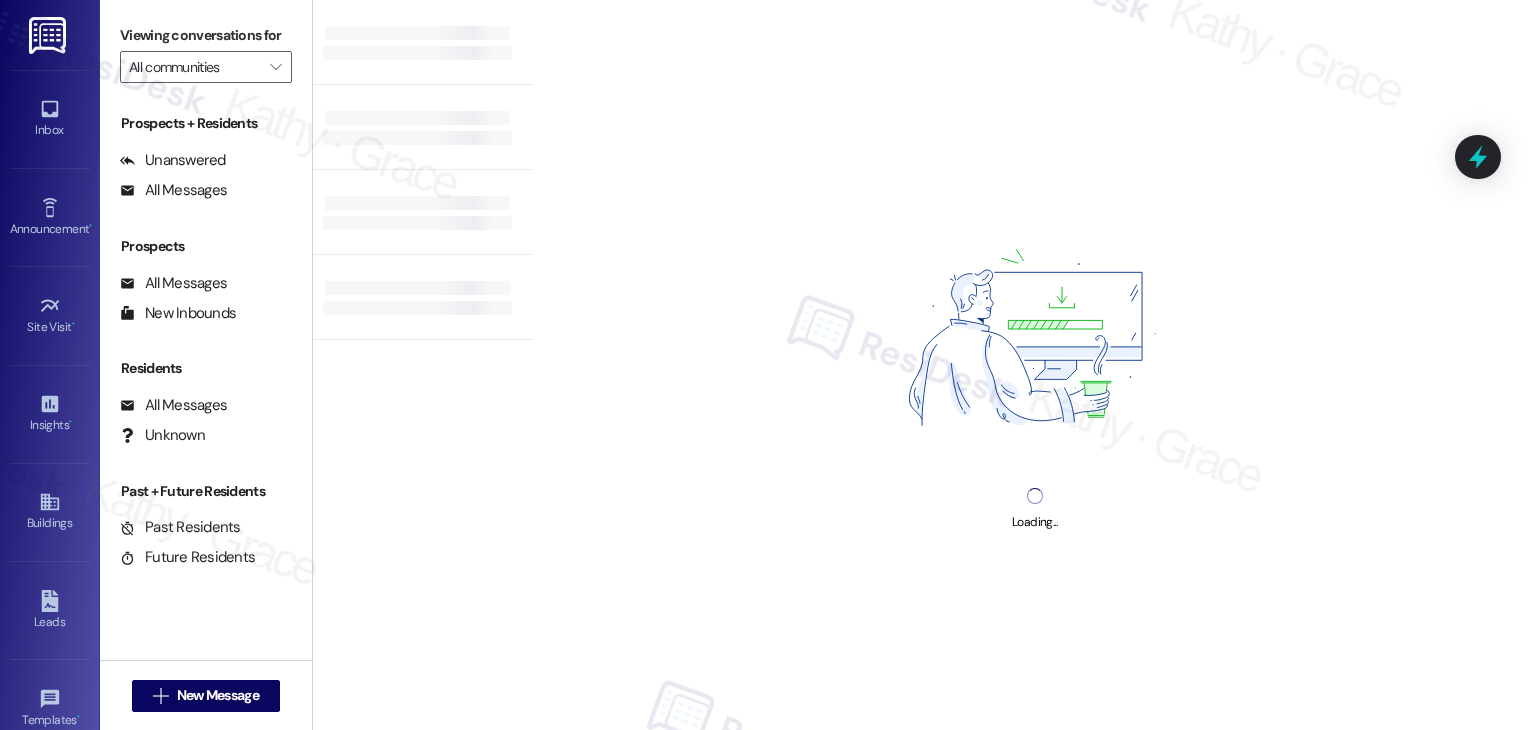 type on "The Clara" 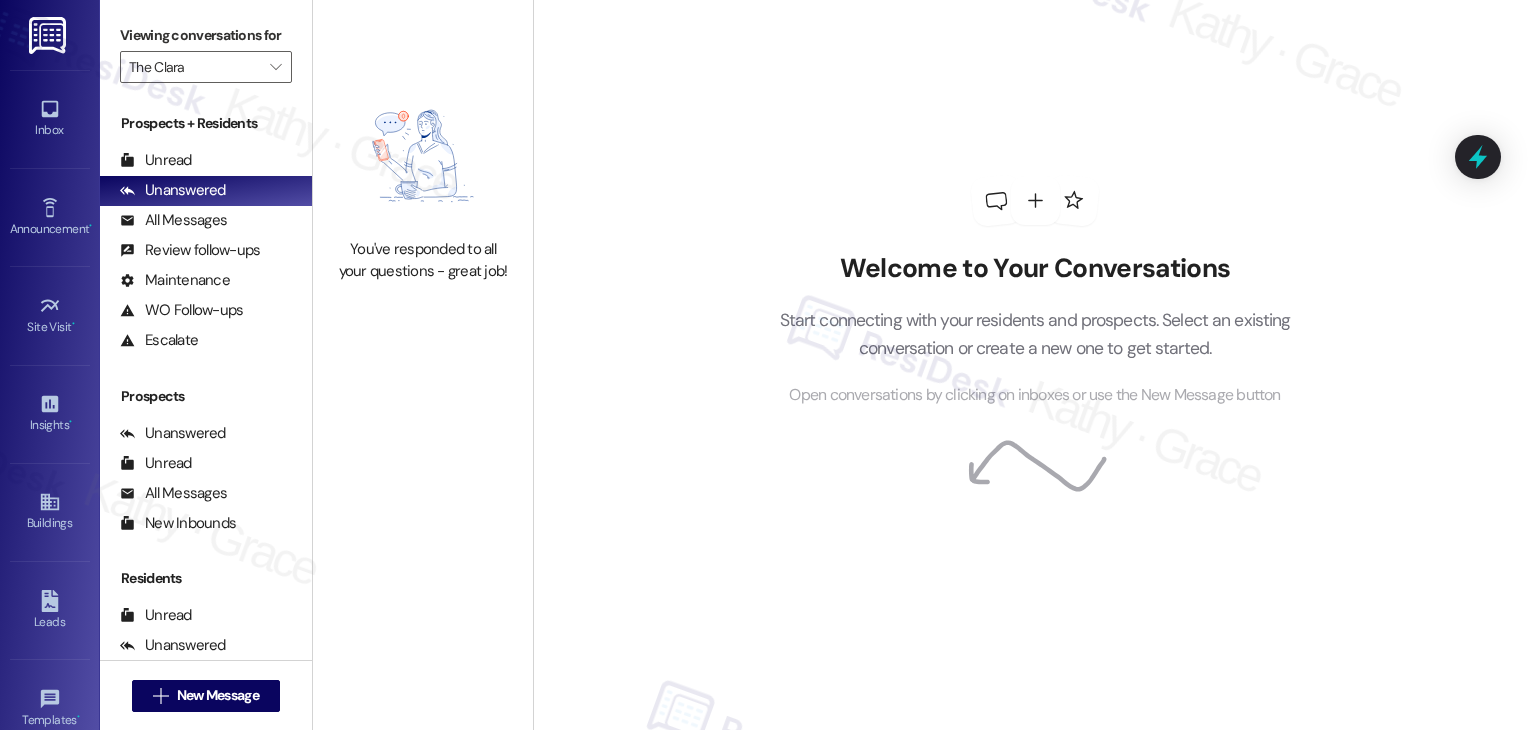 click on "Welcome to Your Conversations Start connecting with your residents and prospects. Select an existing conversation or create a new one to get started. Open conversations by clicking on inboxes or use the New Message button" at bounding box center [1034, 365] 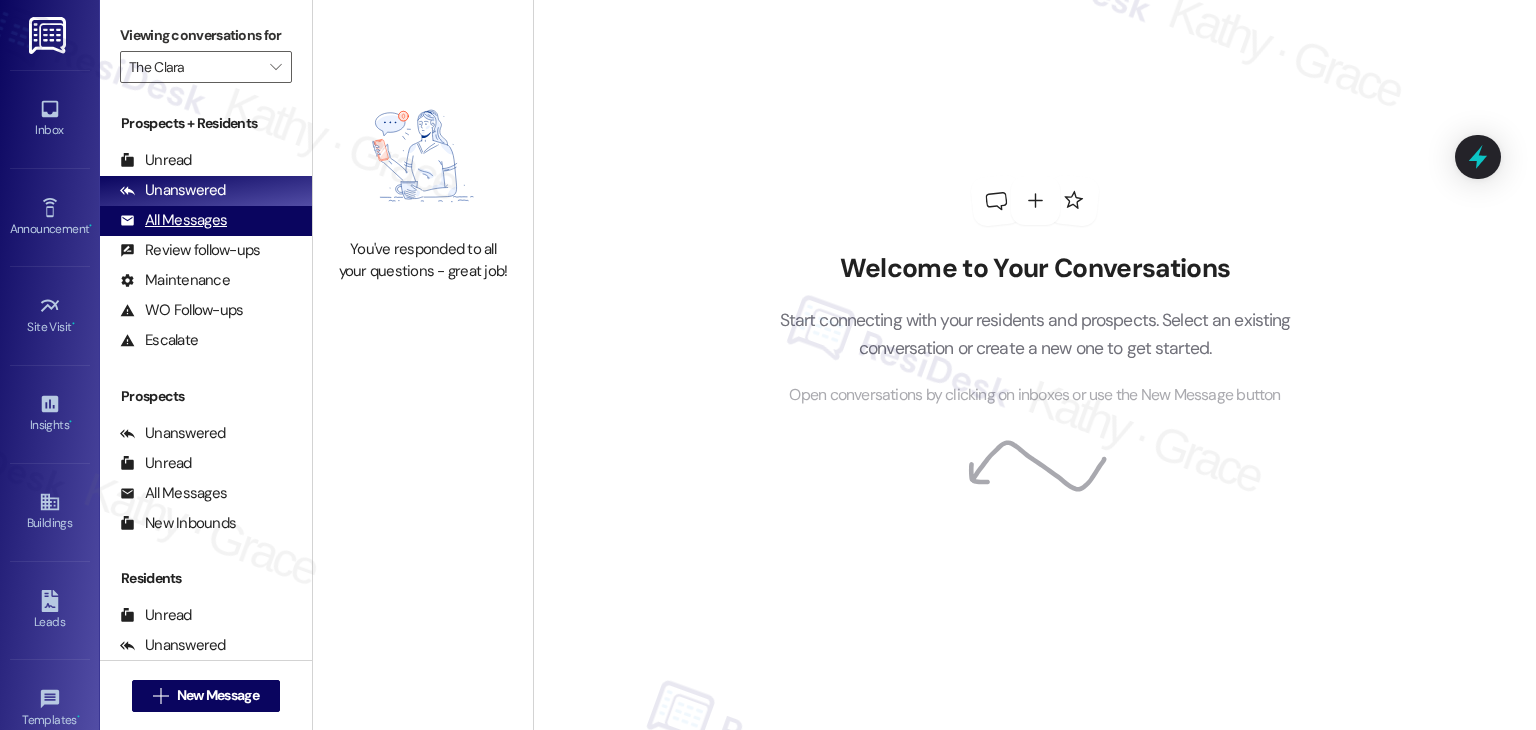 click on "All Messages" at bounding box center [173, 220] 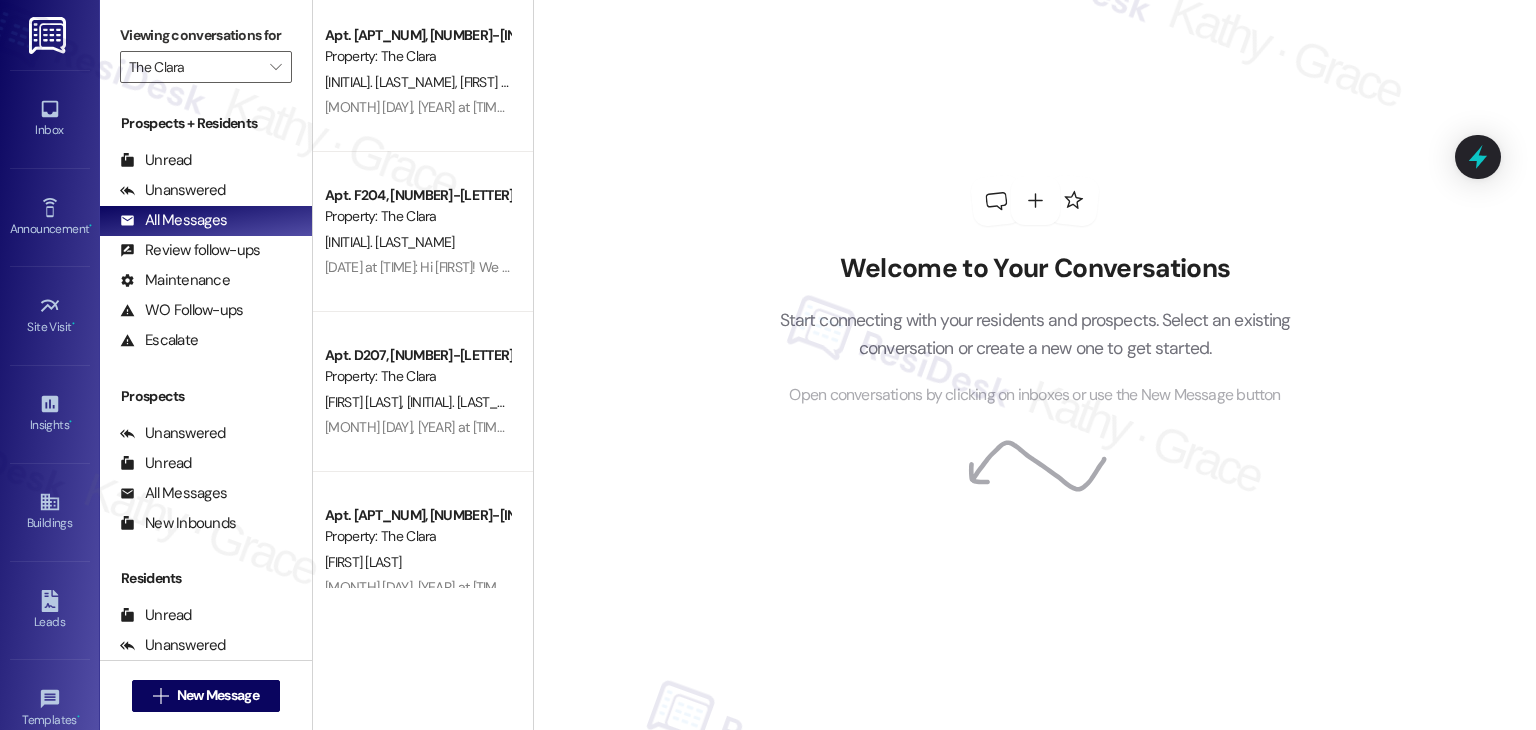scroll, scrollTop: 800, scrollLeft: 0, axis: vertical 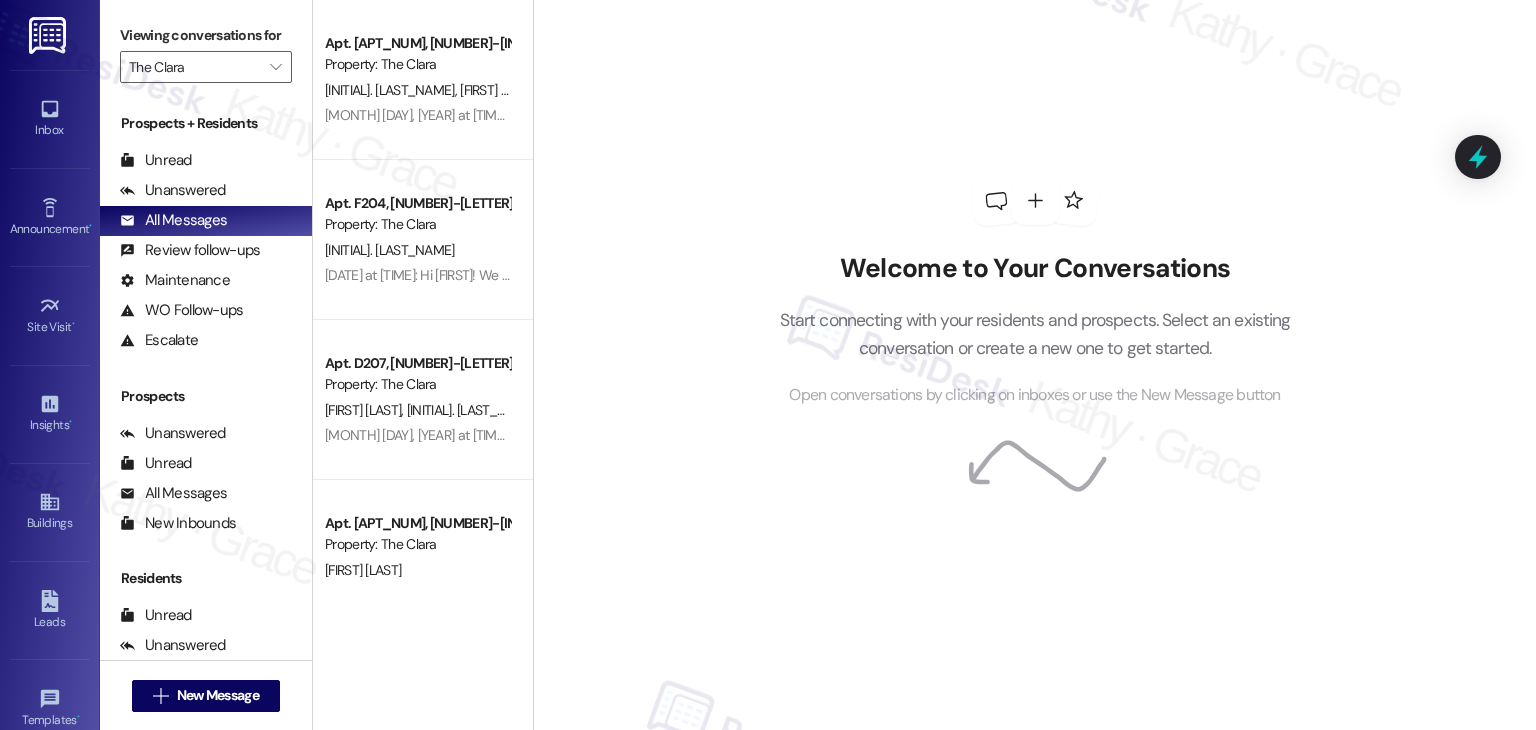 drag, startPoint x: 520, startPoint y: 90, endPoint x: 524, endPoint y: 18, distance: 72.11102 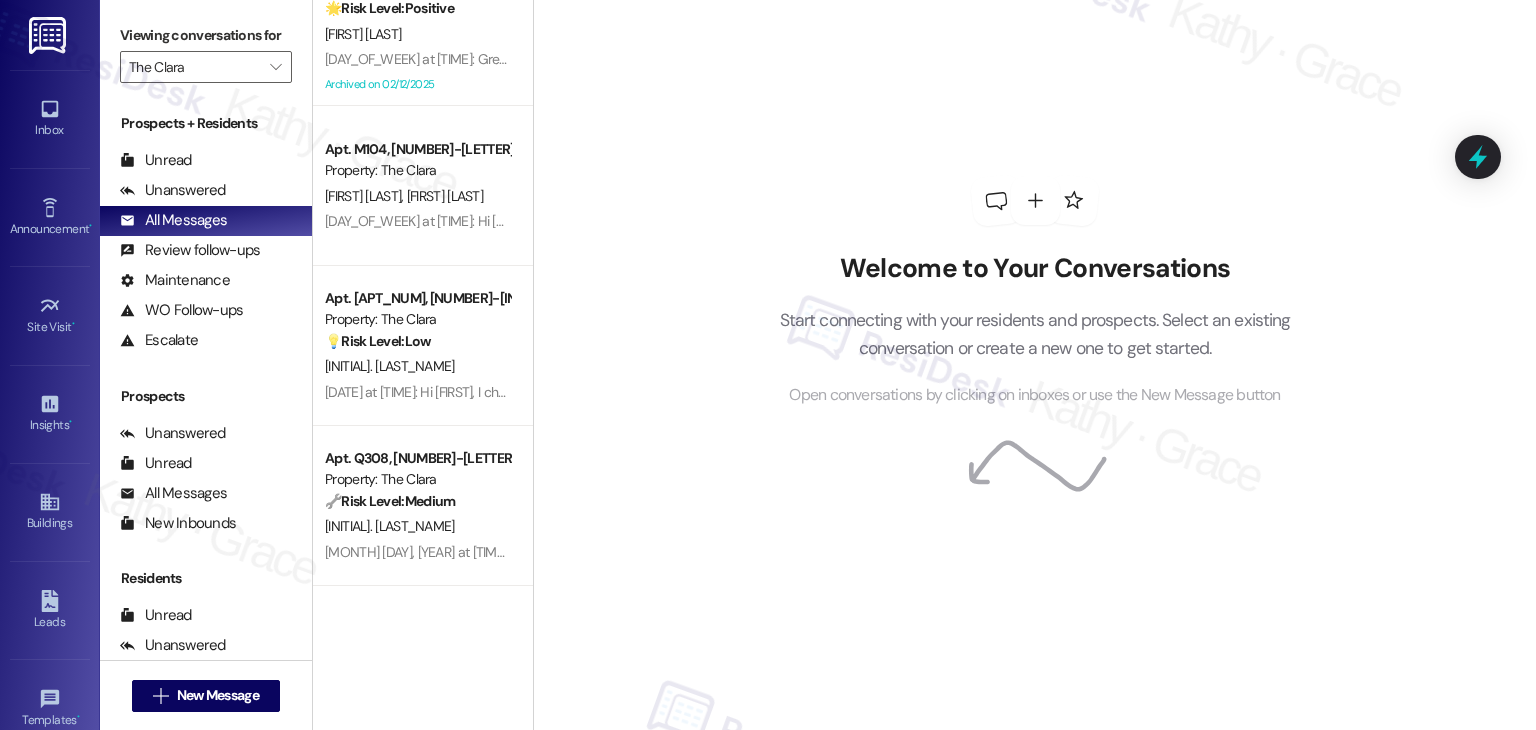 scroll, scrollTop: 0, scrollLeft: 0, axis: both 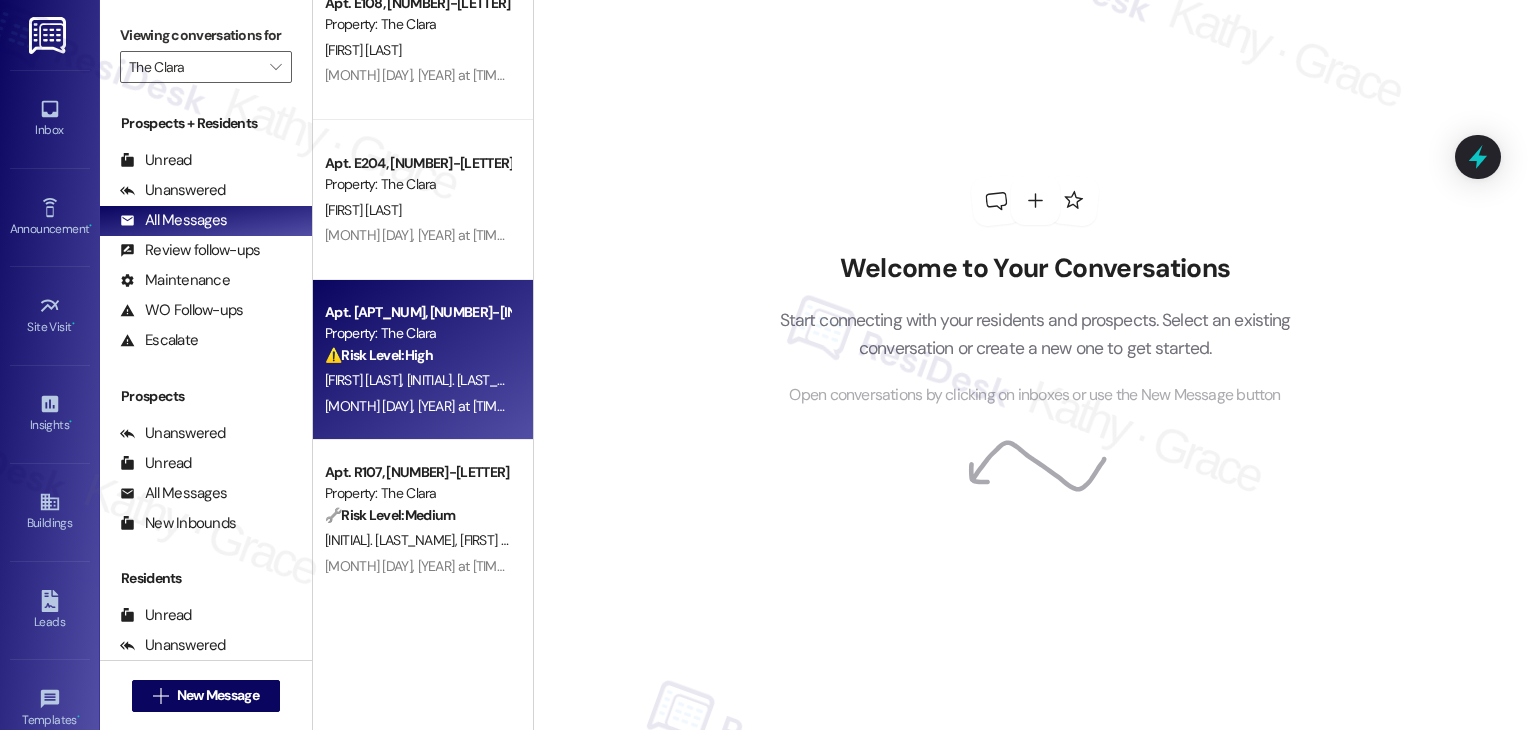 click on "Property: The Clara" at bounding box center (417, 333) 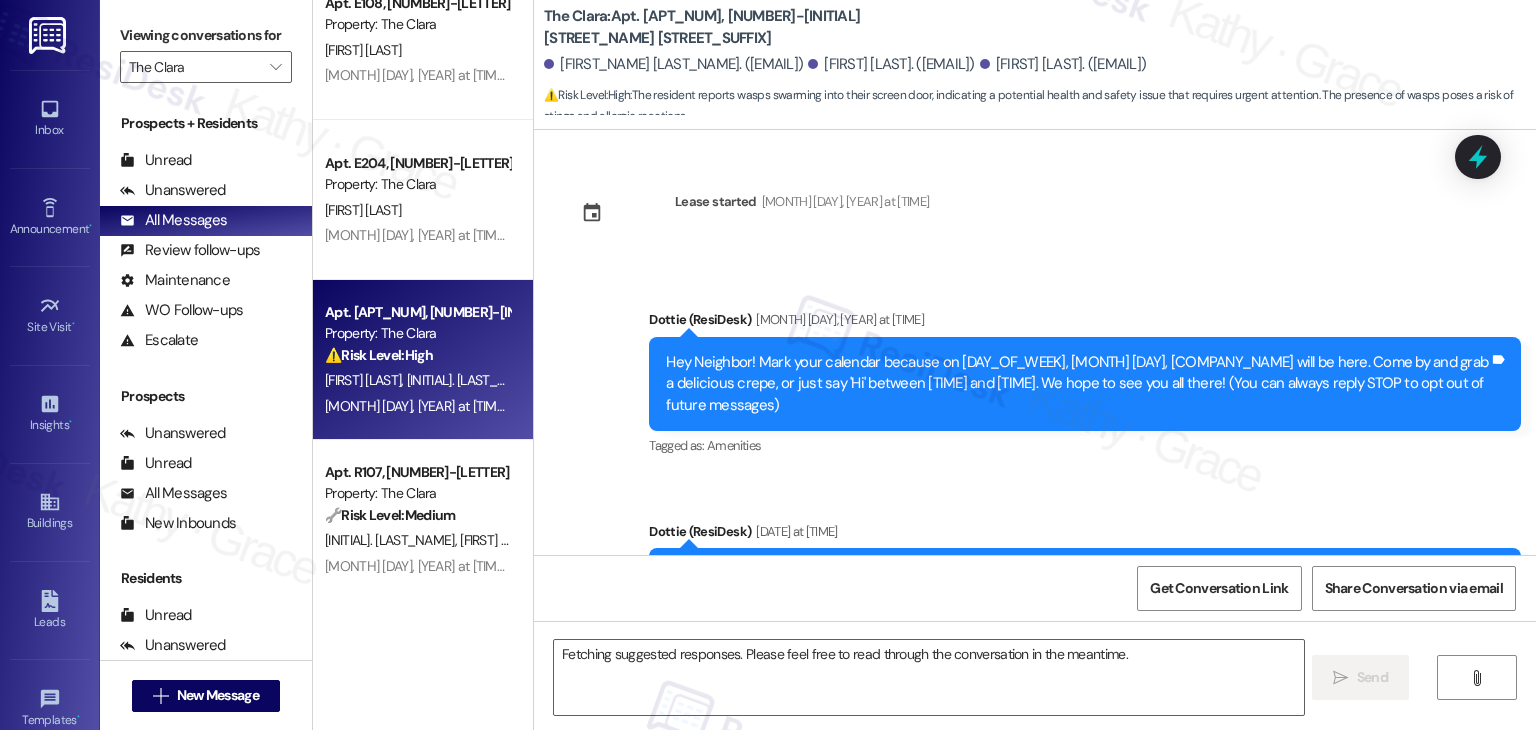 scroll, scrollTop: 10112, scrollLeft: 0, axis: vertical 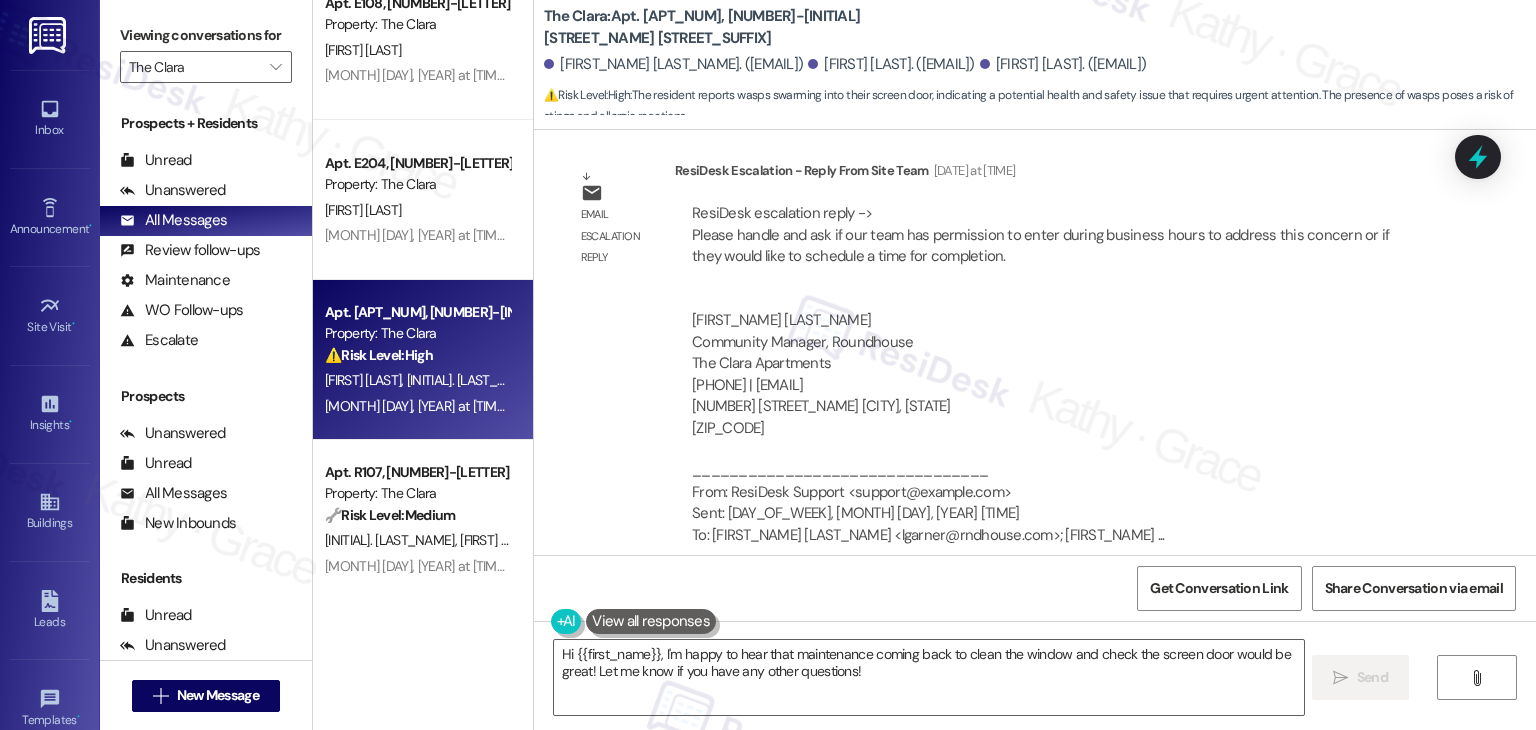 click on "ResiDesk escalation reply ->
Please handle and ask if our team has permission to enter during business hours to address this concern or if they would like to schedule a time for completion.
[FIRST_NAME] [LAST_NAME]
Community Manager, Roundhouse
The Clara Apartments
[PHONE] | [EMAIL]
[NUMBER] [STREET_NAME] [CITY], [STATE]
[ZIP_CODE]
________________________________
From: ResiDesk Support <support@example.com>
Sent: [DAY_OF_WEEK], [MONTH] [DAY], [YEAR] [TIME]
To: [FIRST_NAME] [LAST_NAME] <lgarner@rndhouse.com>; [FIRST_NAME] ..." at bounding box center (1055, 374) 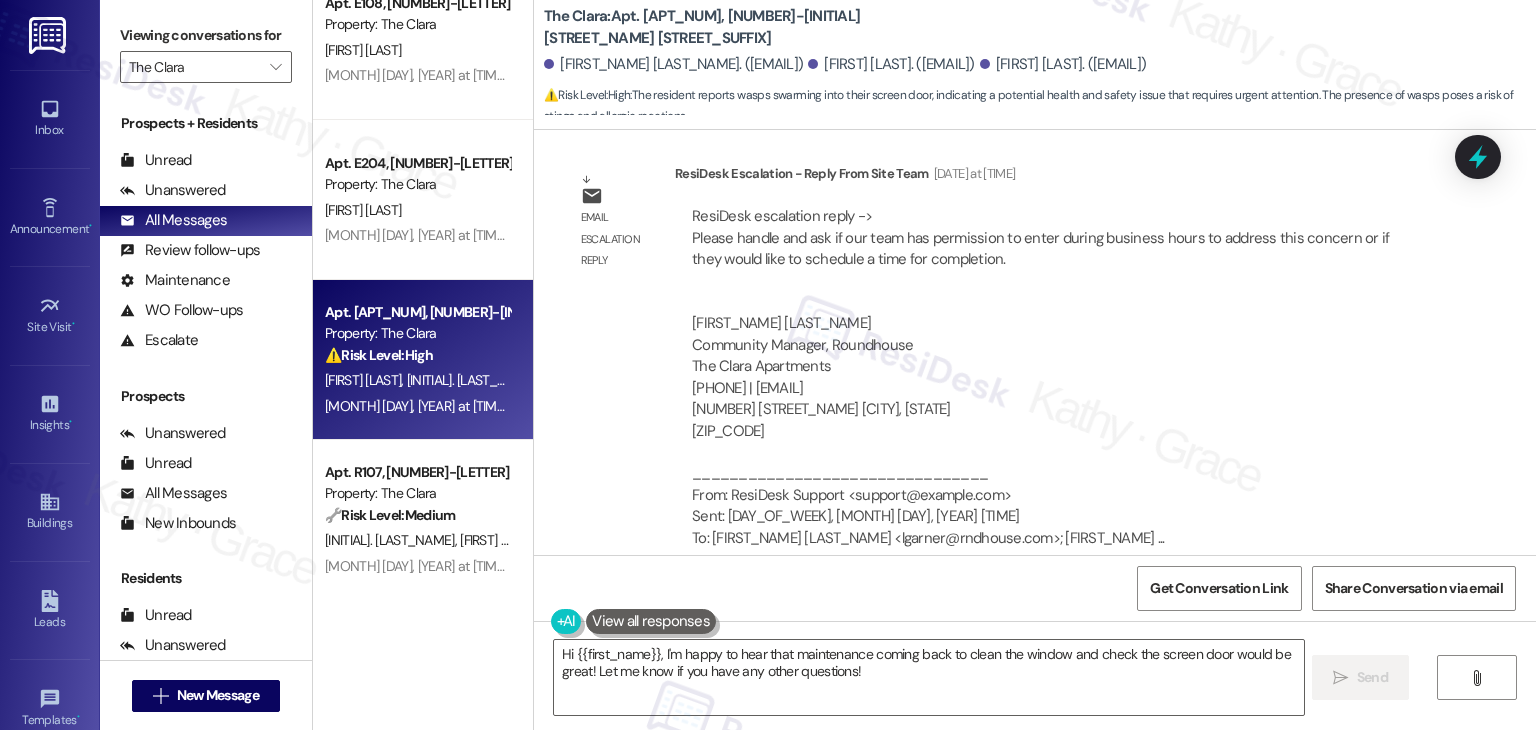 scroll, scrollTop: 10112, scrollLeft: 0, axis: vertical 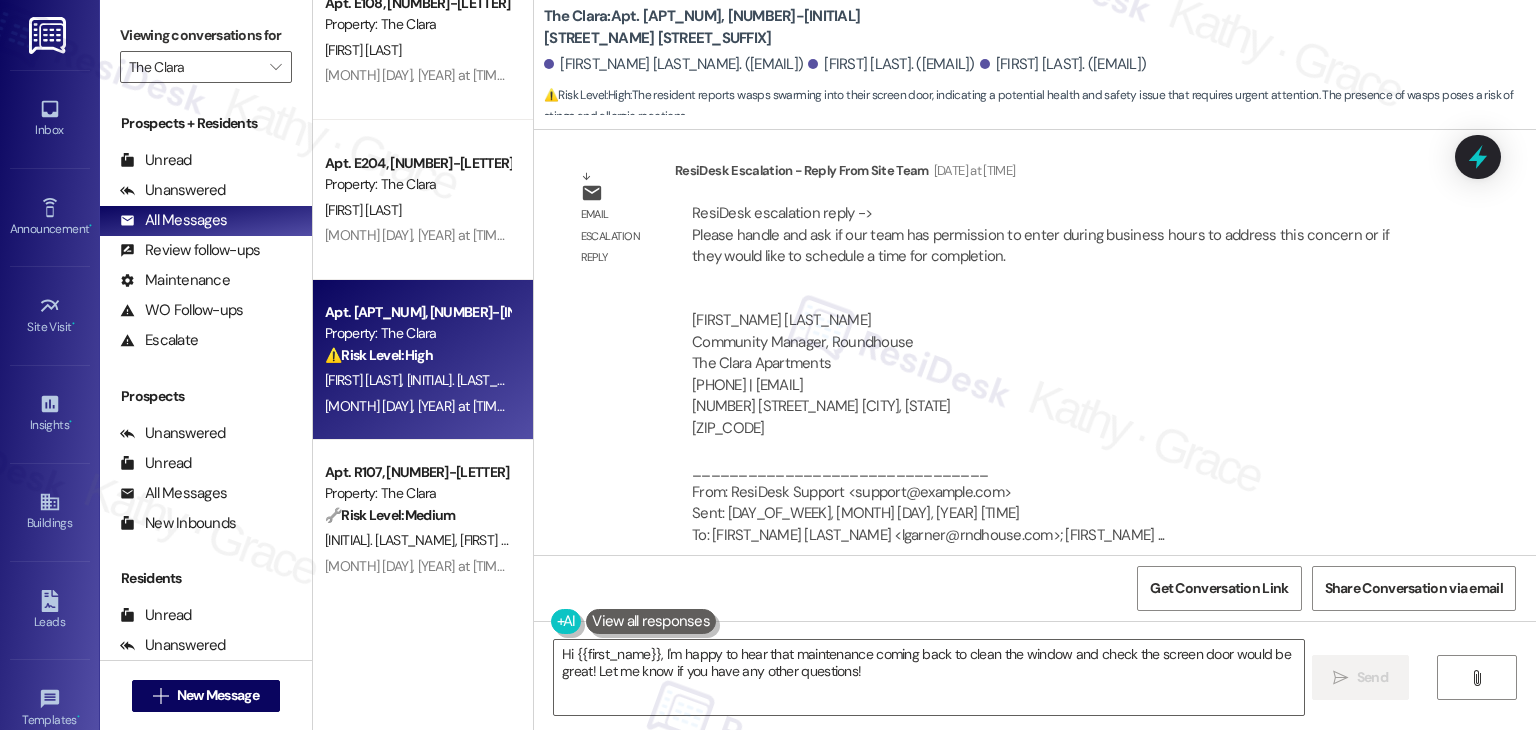 click on "ResiDesk escalation reply ->
Please handle and ask if our team has permission to enter during business hours to address this concern or if they would like to schedule a time for completion.
[FIRST_NAME] [LAST_NAME]
Community Manager, Roundhouse
The Clara Apartments
[PHONE] | [EMAIL]
[NUMBER] [STREET_NAME] [CITY], [STATE]
[ZIP_CODE]
________________________________
From: ResiDesk Support <support@example.com>
Sent: [DAY_OF_WEEK], [MONTH] [DAY], [YEAR] [TIME]
To: [FIRST_NAME] [LAST_NAME] <lgarner@rndhouse.com>; [FIRST_NAME] ..." at bounding box center (1055, 374) 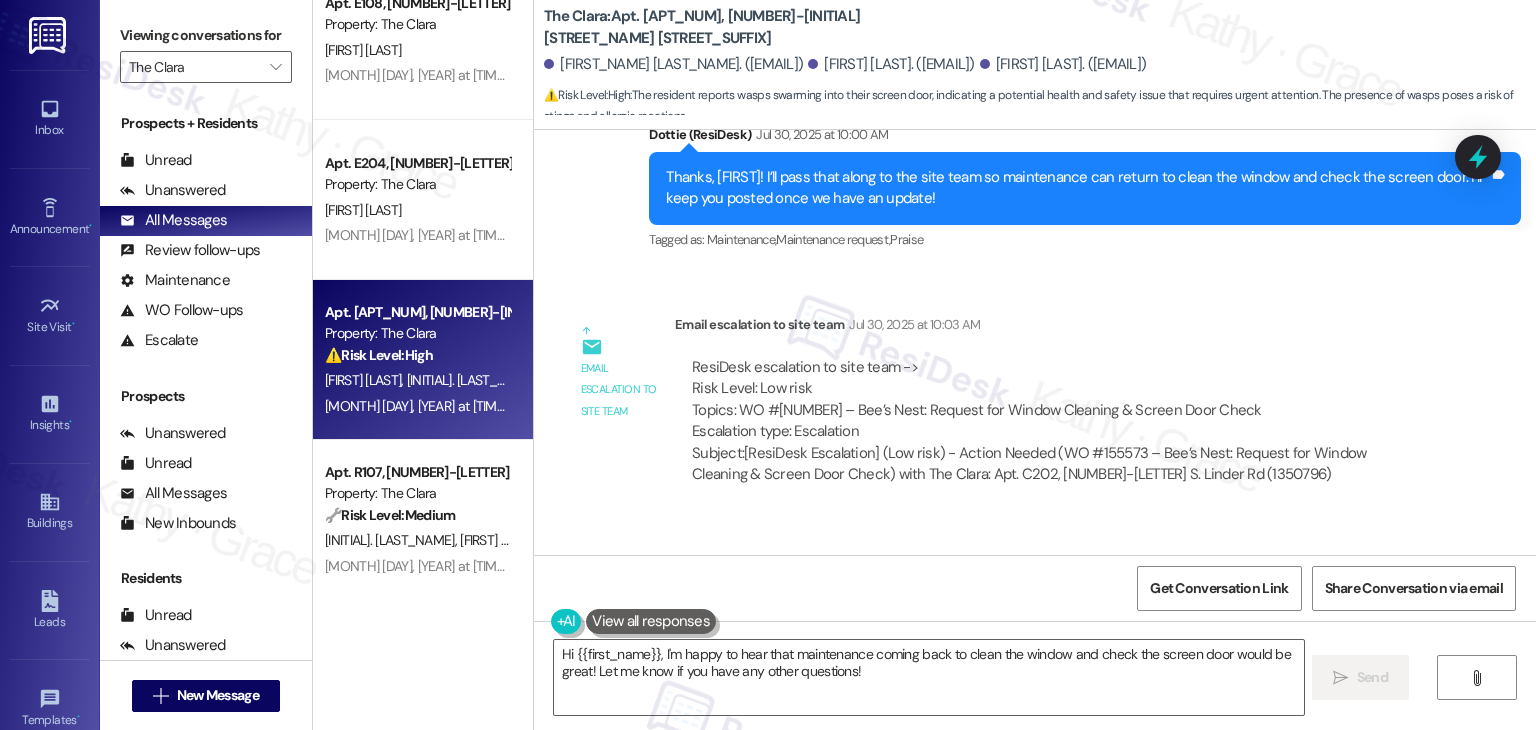 scroll, scrollTop: 9612, scrollLeft: 0, axis: vertical 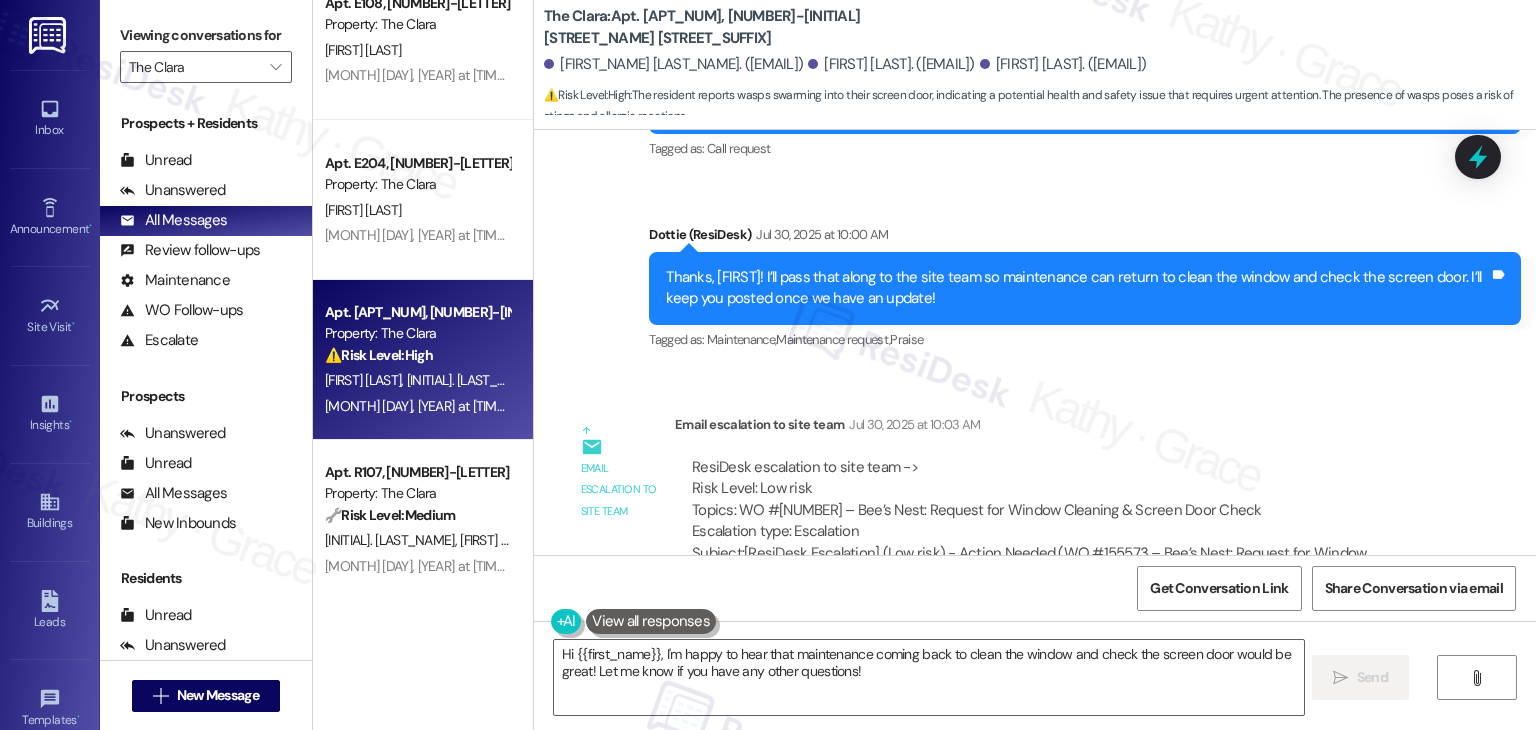 click on "Email escalation to site team [DATE] at [TIME]" at bounding box center (1055, 428) 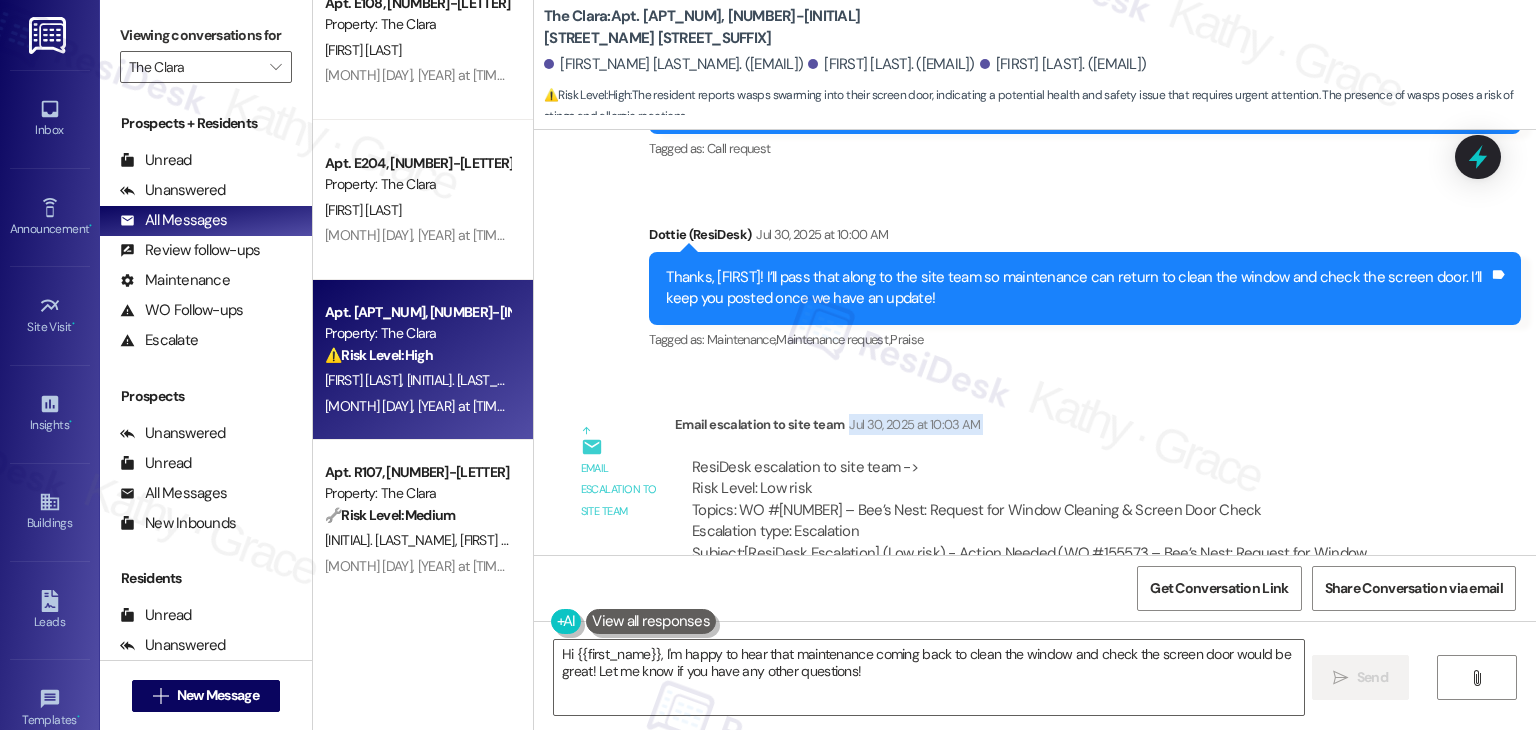 click on "Email escalation to site team [DATE] at [TIME]" at bounding box center [1055, 428] 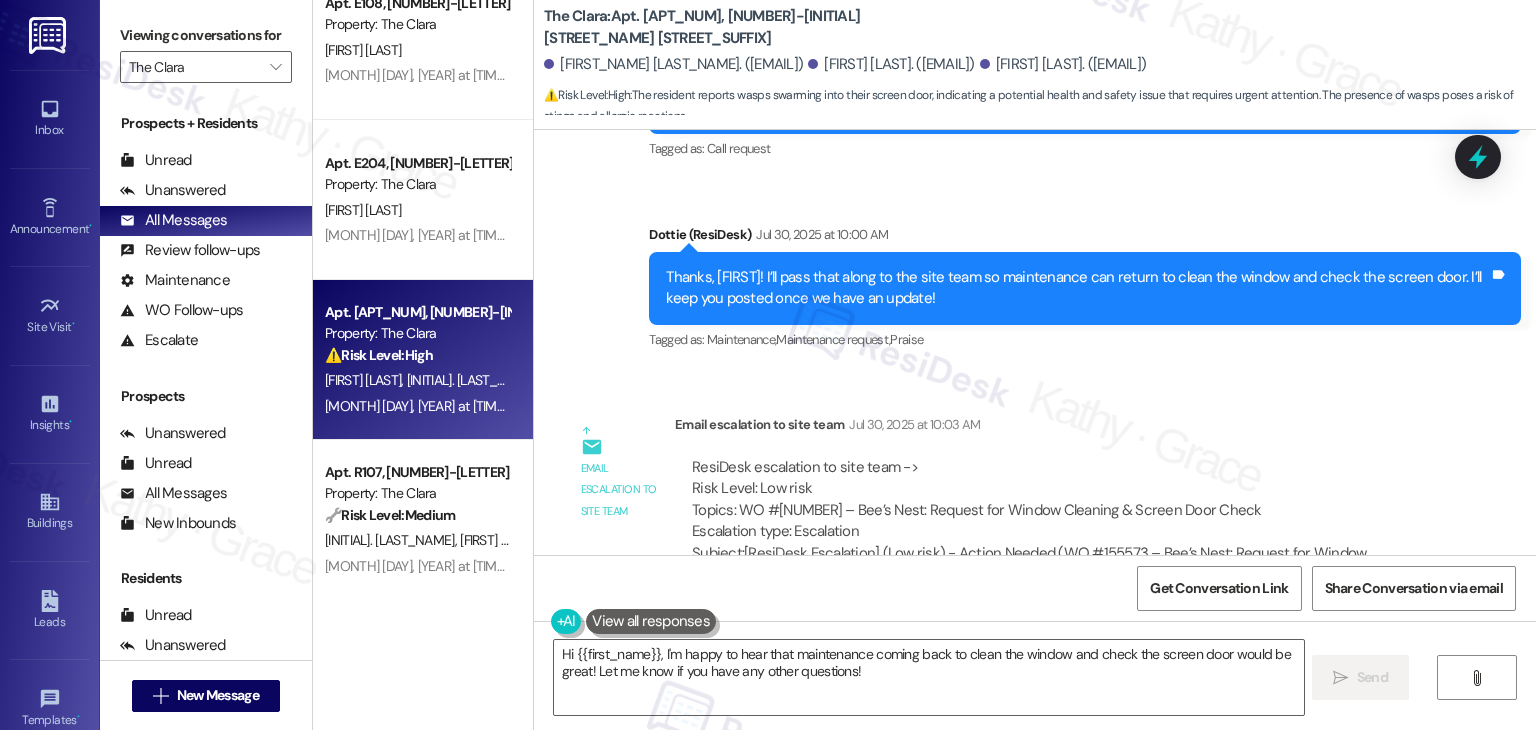 click on "Email escalation to site team [DATE] at [TIME]" at bounding box center (1055, 428) 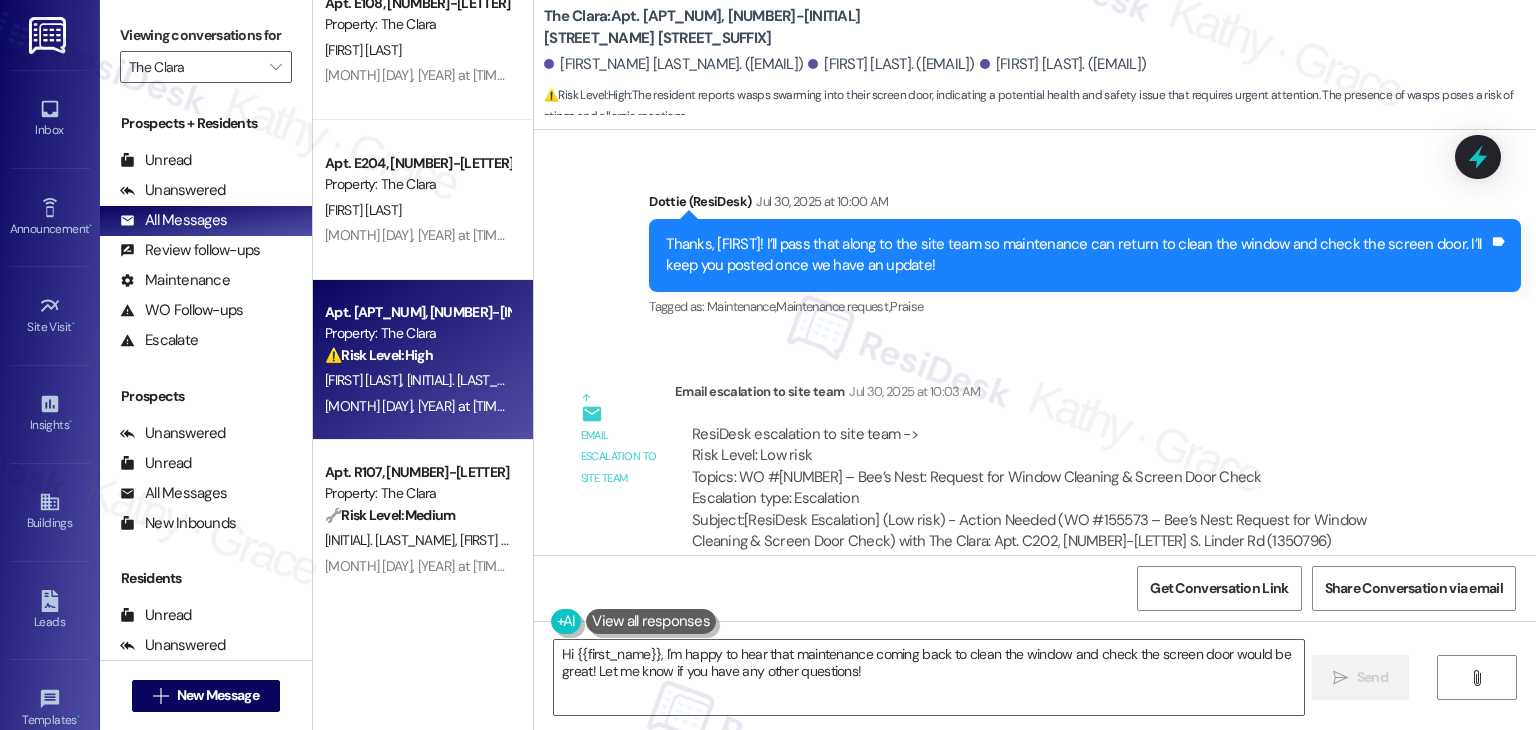 scroll, scrollTop: 9612, scrollLeft: 0, axis: vertical 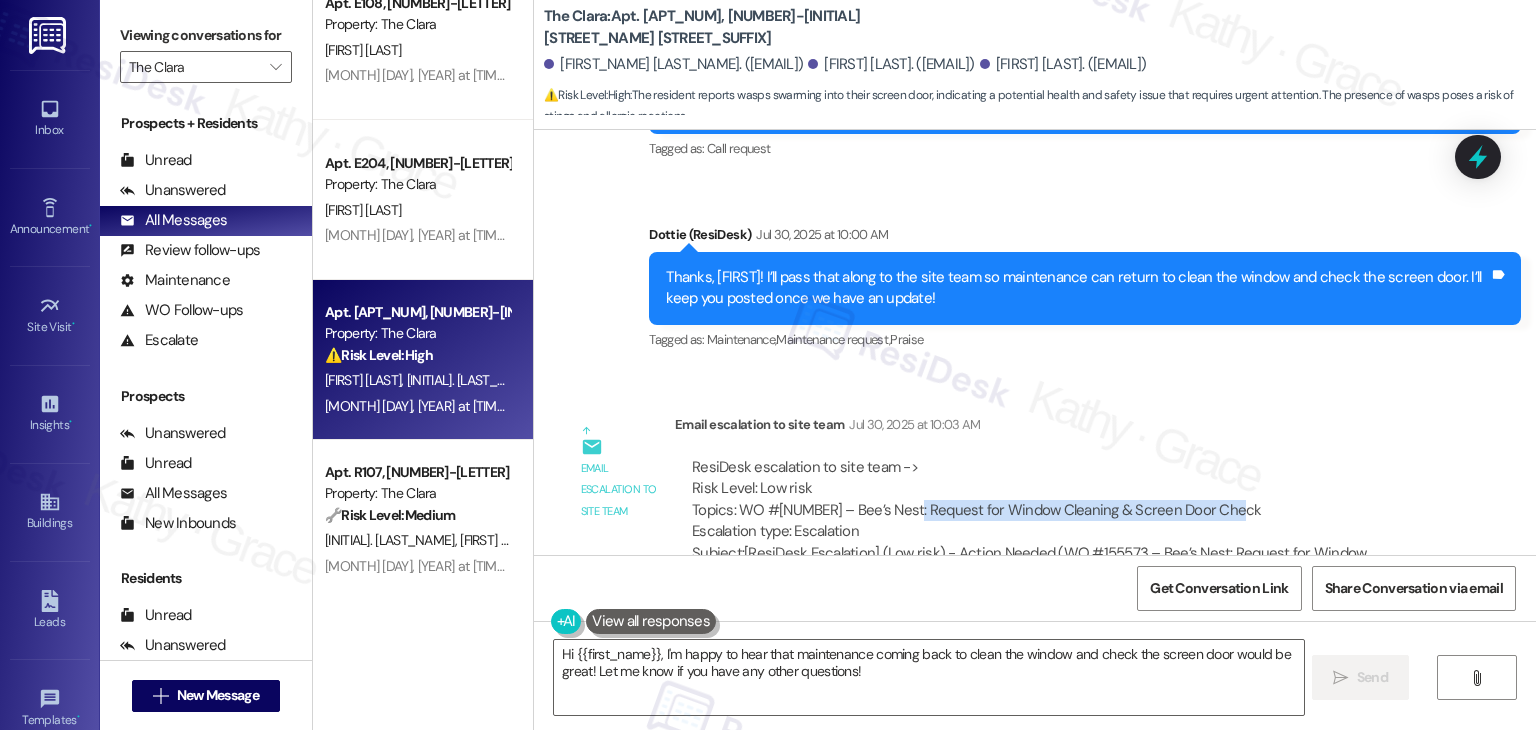 drag, startPoint x: 897, startPoint y: 481, endPoint x: 1220, endPoint y: 487, distance: 323.05573 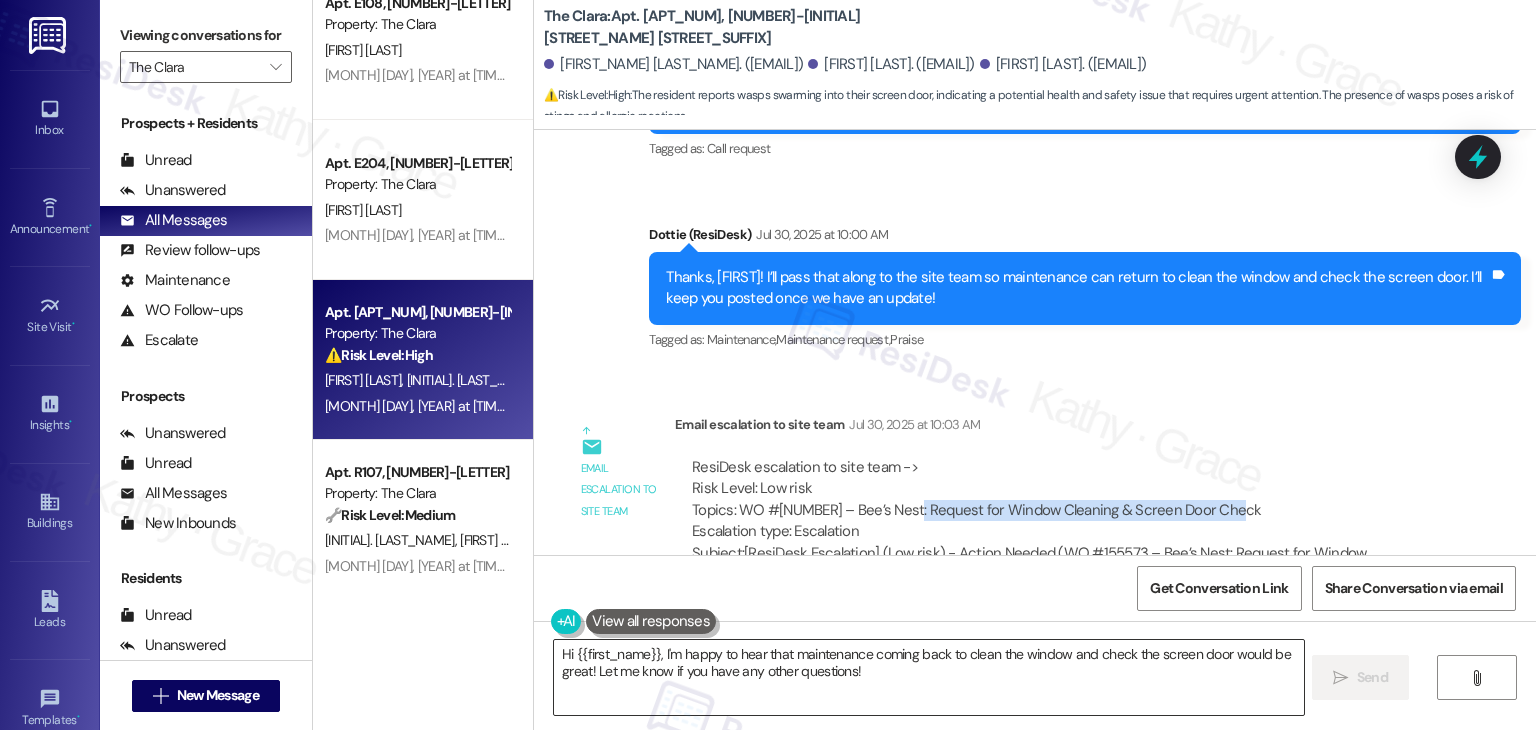 click on "Hi {{first_name}}, I'm happy to hear that maintenance coming back to clean the window and check the screen door would be great! Let me know if you have any other questions!" at bounding box center [928, 677] 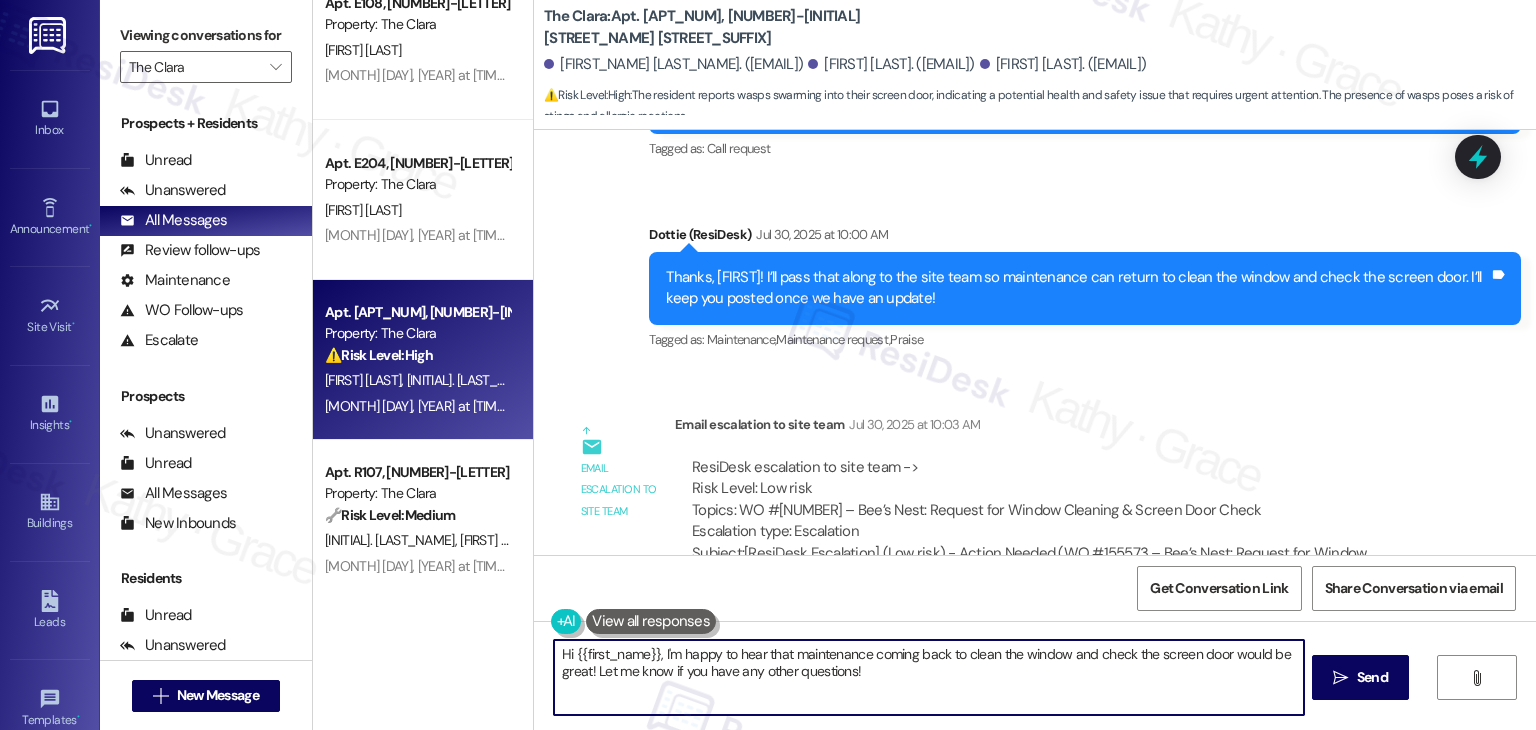 click on "Hi {{first_name}}, I'm happy to hear that maintenance coming back to clean the window and check the screen door would be great! Let me know if you have any other questions!" at bounding box center [928, 677] 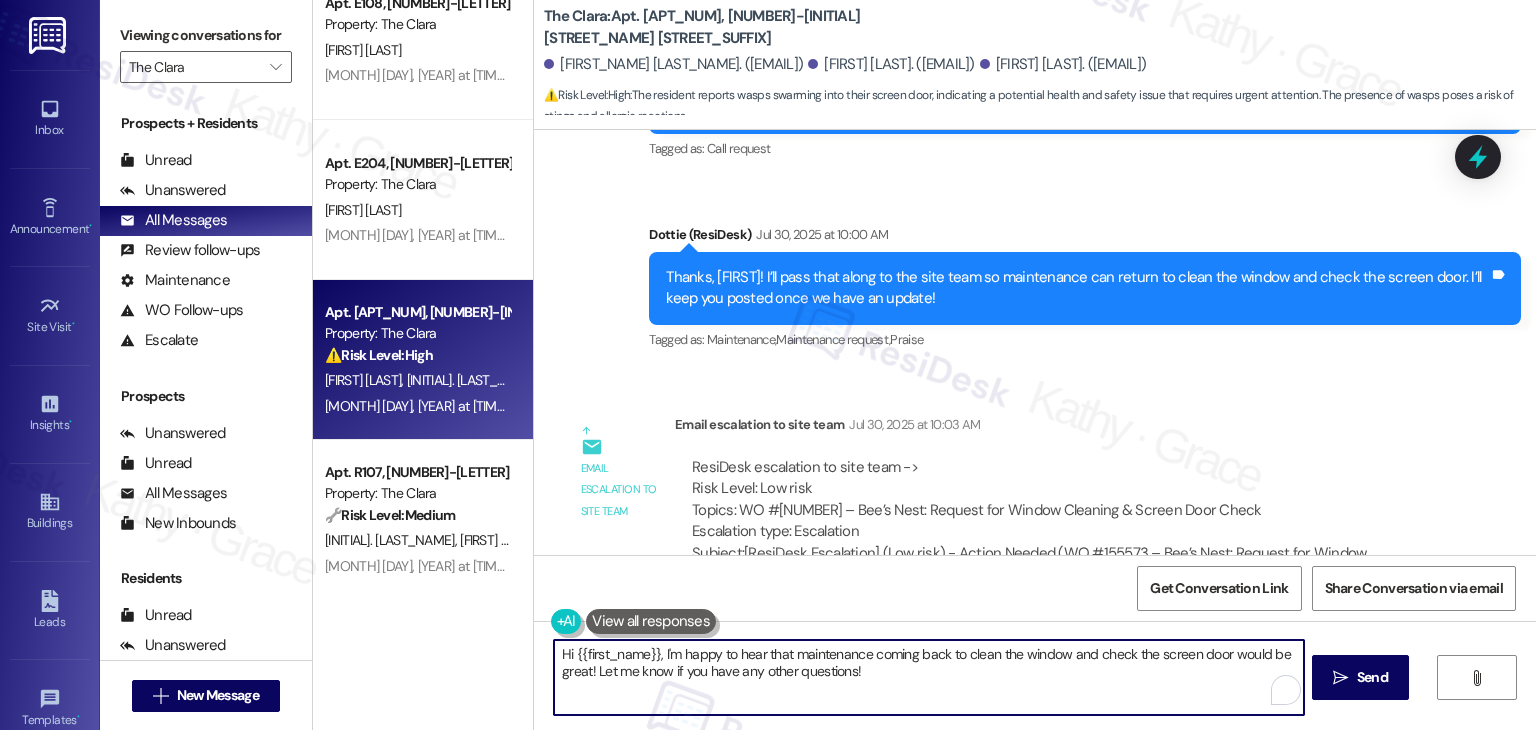 paste on "[FIRST]! I’ve escalated your concern to the site team regarding your request for window cleaning and a screen door check. They’d like to know if they have your permission to enter your unit during business hours to take care of it, or if you’d prefer to schedule a specific time. Just let us know what works best for you" 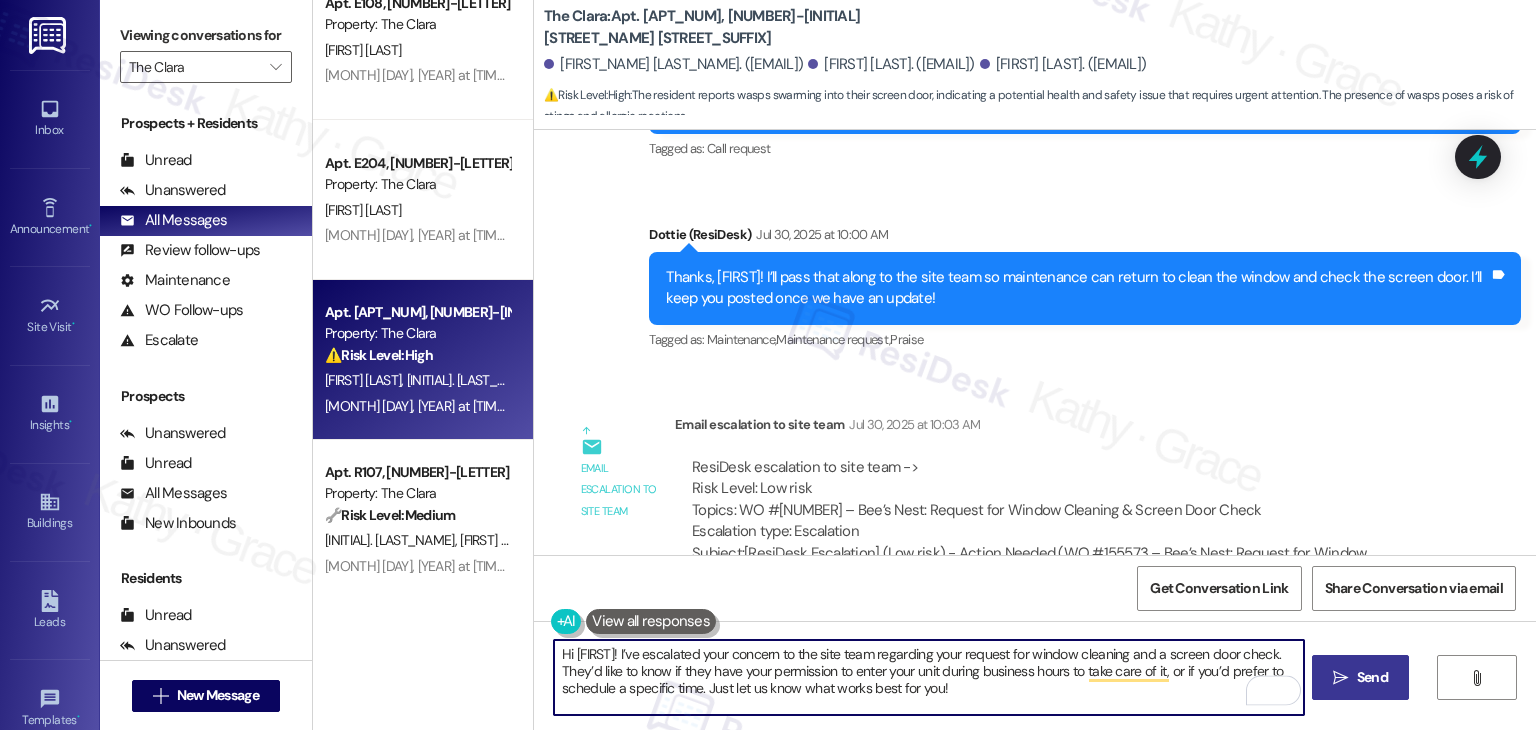 type on "Hi [FIRST]! I’ve escalated your concern to the site team regarding your request for window cleaning and a screen door check. They’d like to know if they have your permission to enter your unit during business hours to take care of it, or if you’d prefer to schedule a specific time. Just let us know what works best for you!" 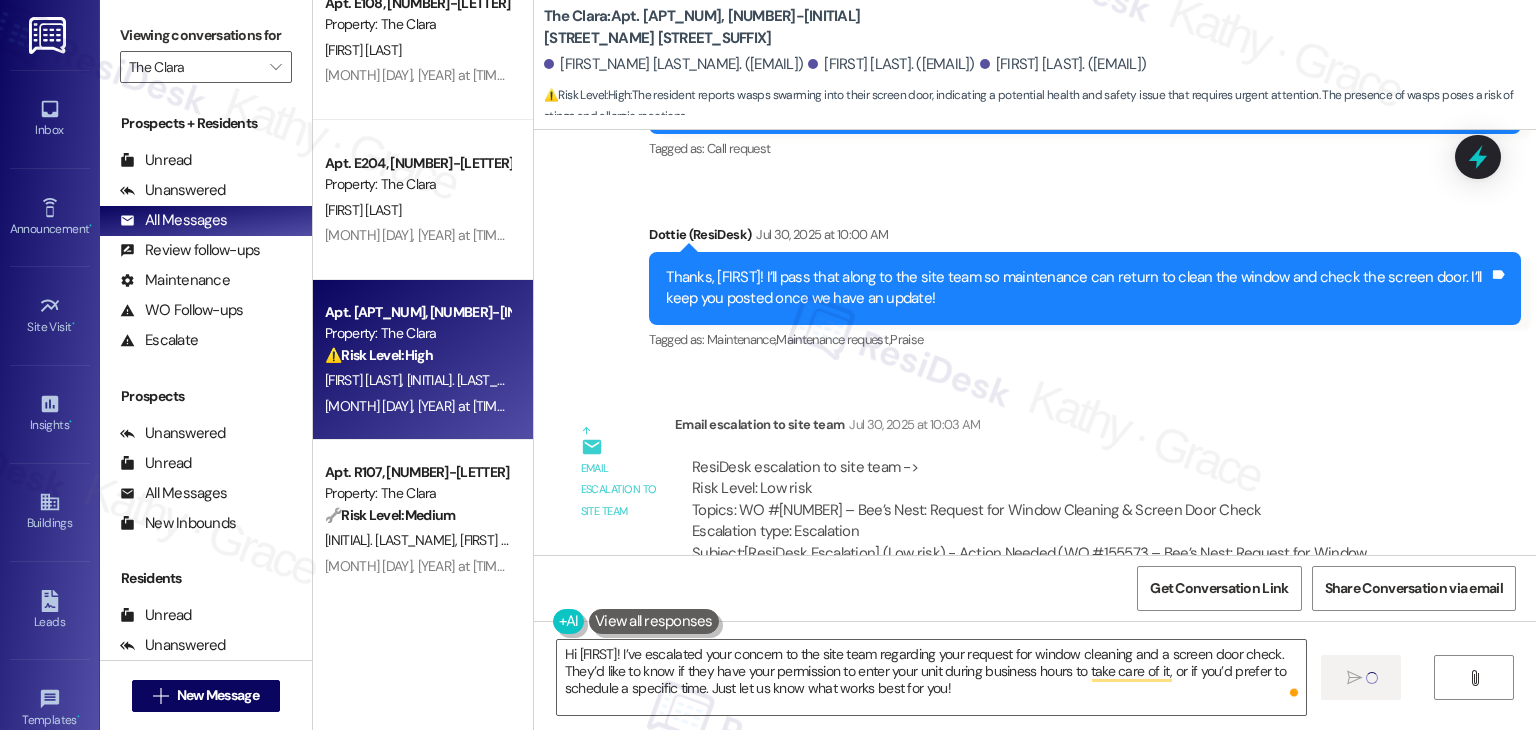 type 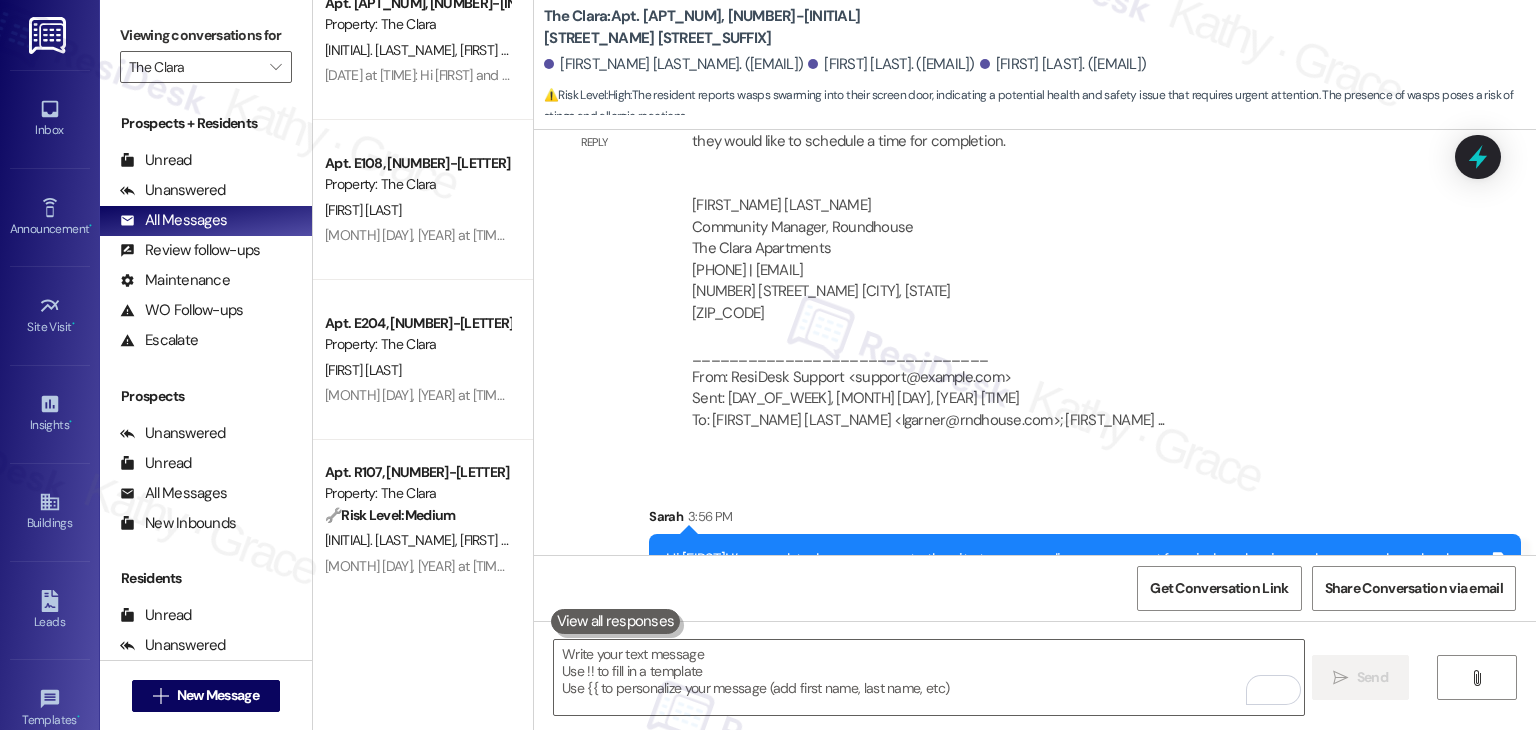 scroll, scrollTop: 10294, scrollLeft: 0, axis: vertical 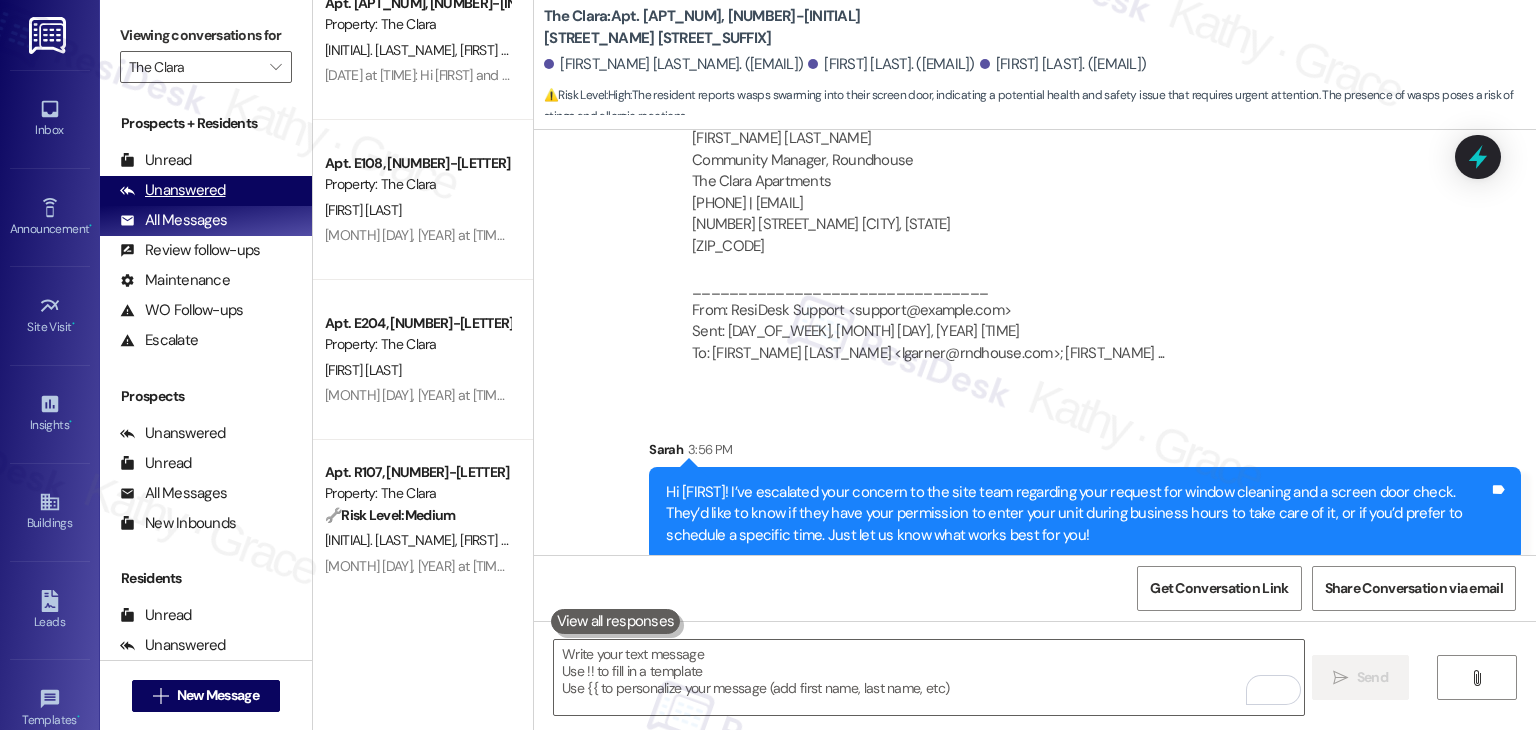 click on "Unanswered" at bounding box center (173, 190) 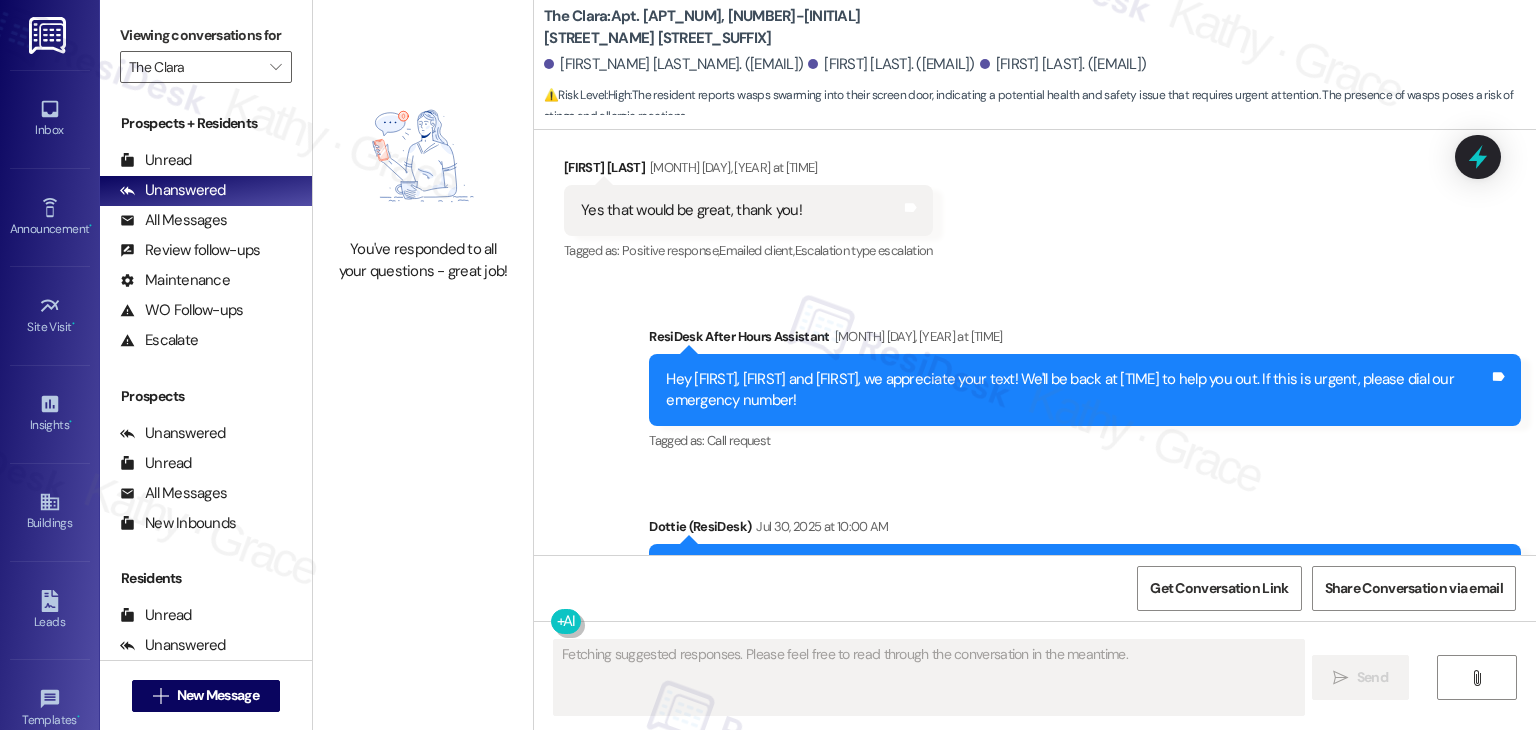 scroll, scrollTop: 9024, scrollLeft: 0, axis: vertical 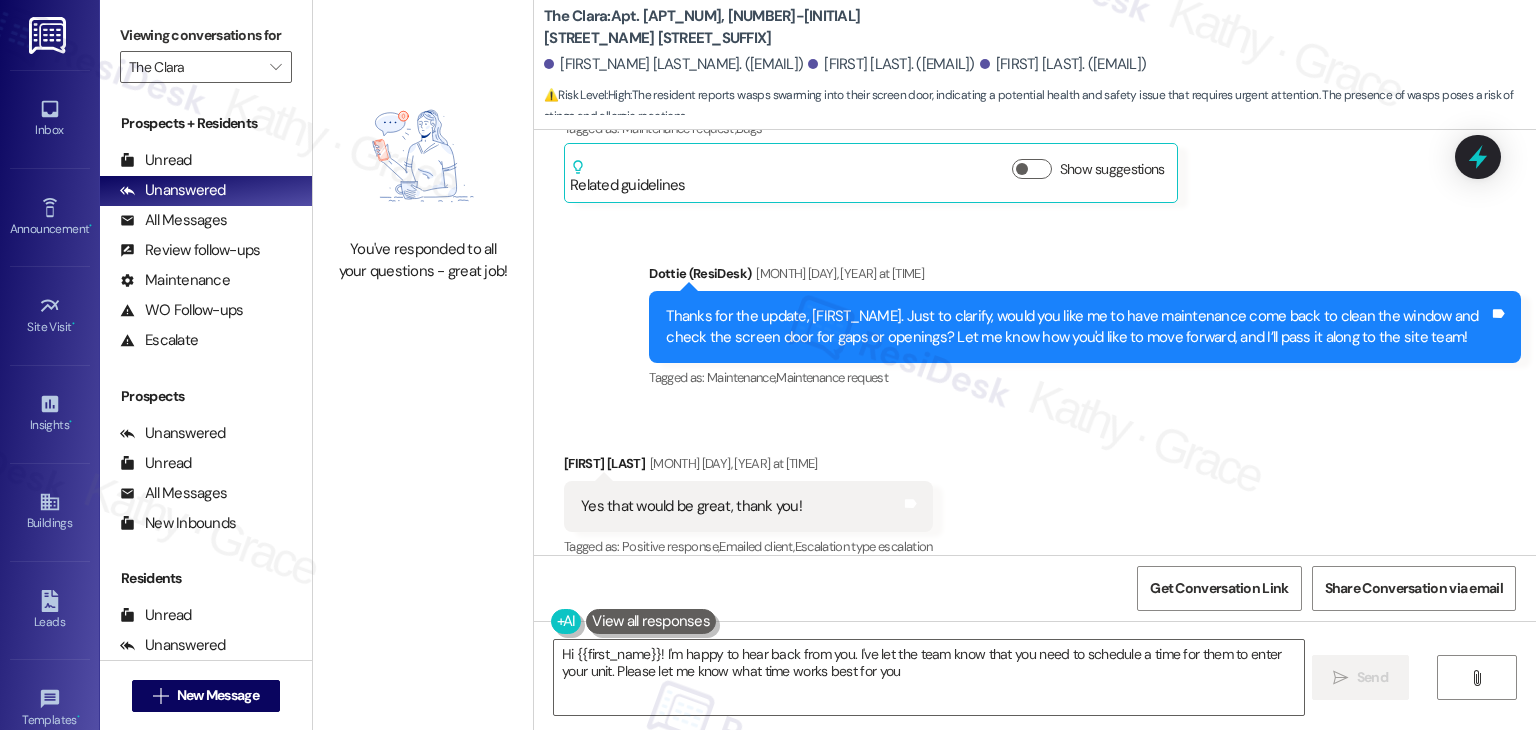 type on "Hi {{first_name}}! I'm happy to hear back from you. I've let the team know that you need to schedule a time for them to enter your unit. Please let me know what time works best for you!" 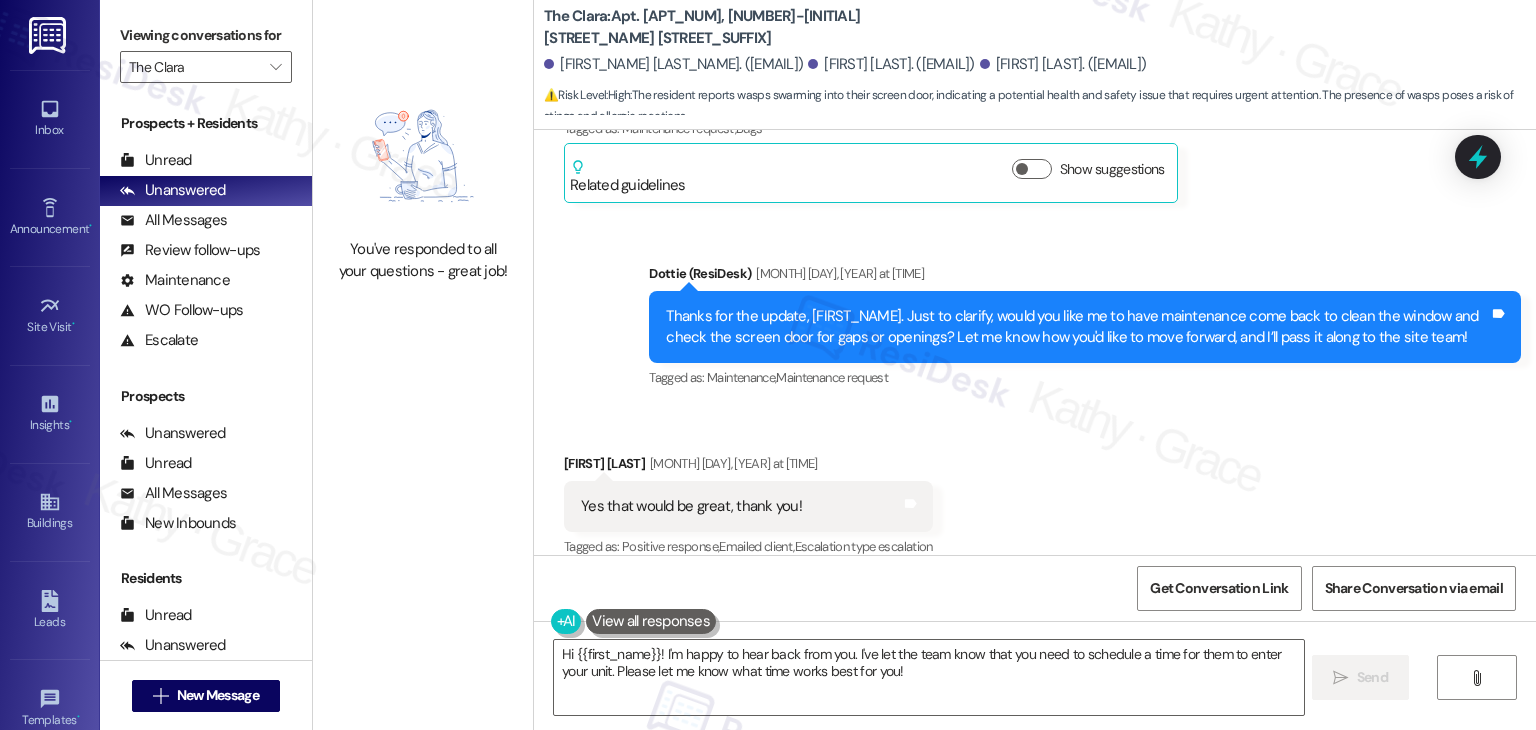 click on "Received via SMS [FIRST] [LAST] [DATE] at [TIME] Yes that would be great, thank you! Tags and notes Tagged as: Positive response Click to highlight conversations about Positive response Emailed client Click to highlight conversations about Emailed client Escalation type escalation Click to highlight conversations about Escalation type escalation" at bounding box center [1035, 492] 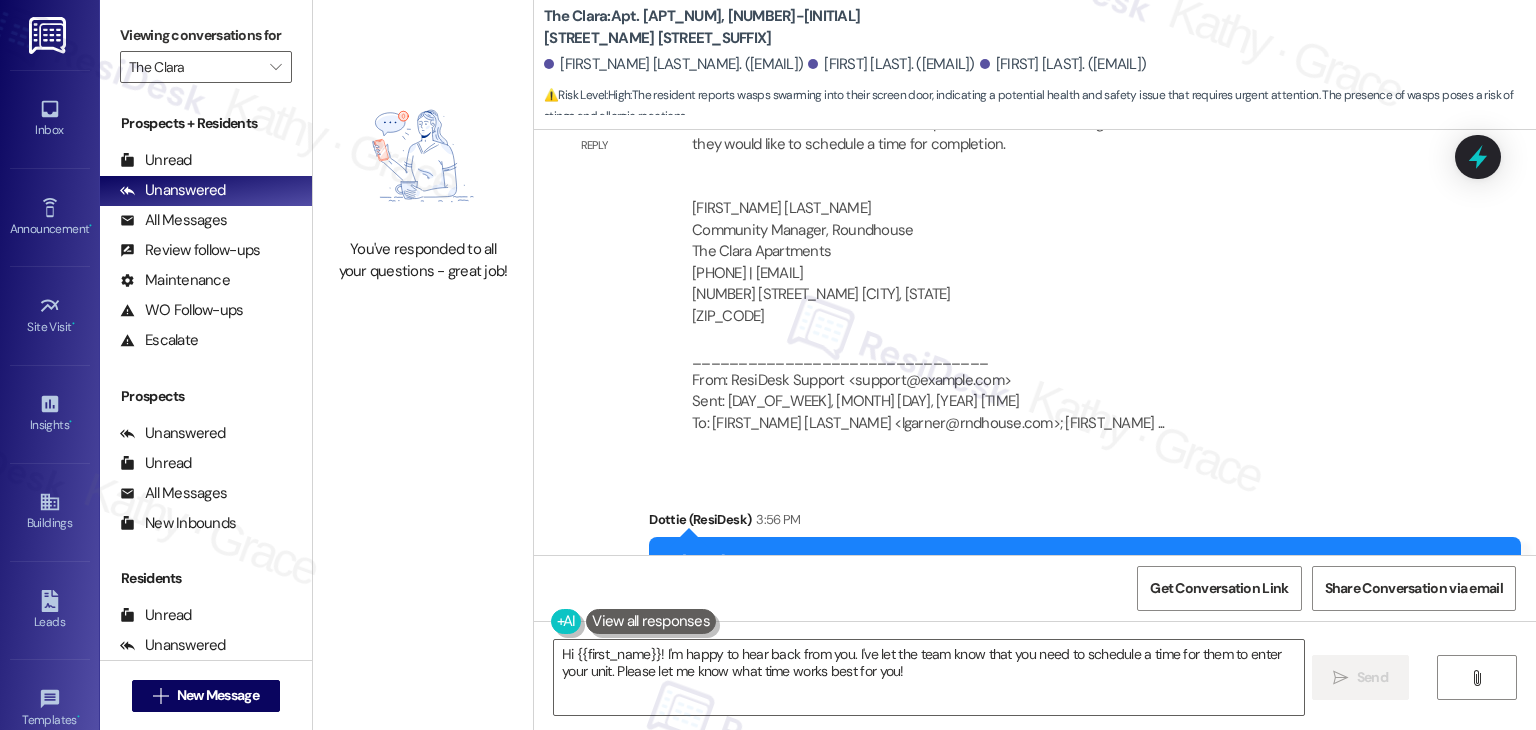 scroll, scrollTop: 10324, scrollLeft: 0, axis: vertical 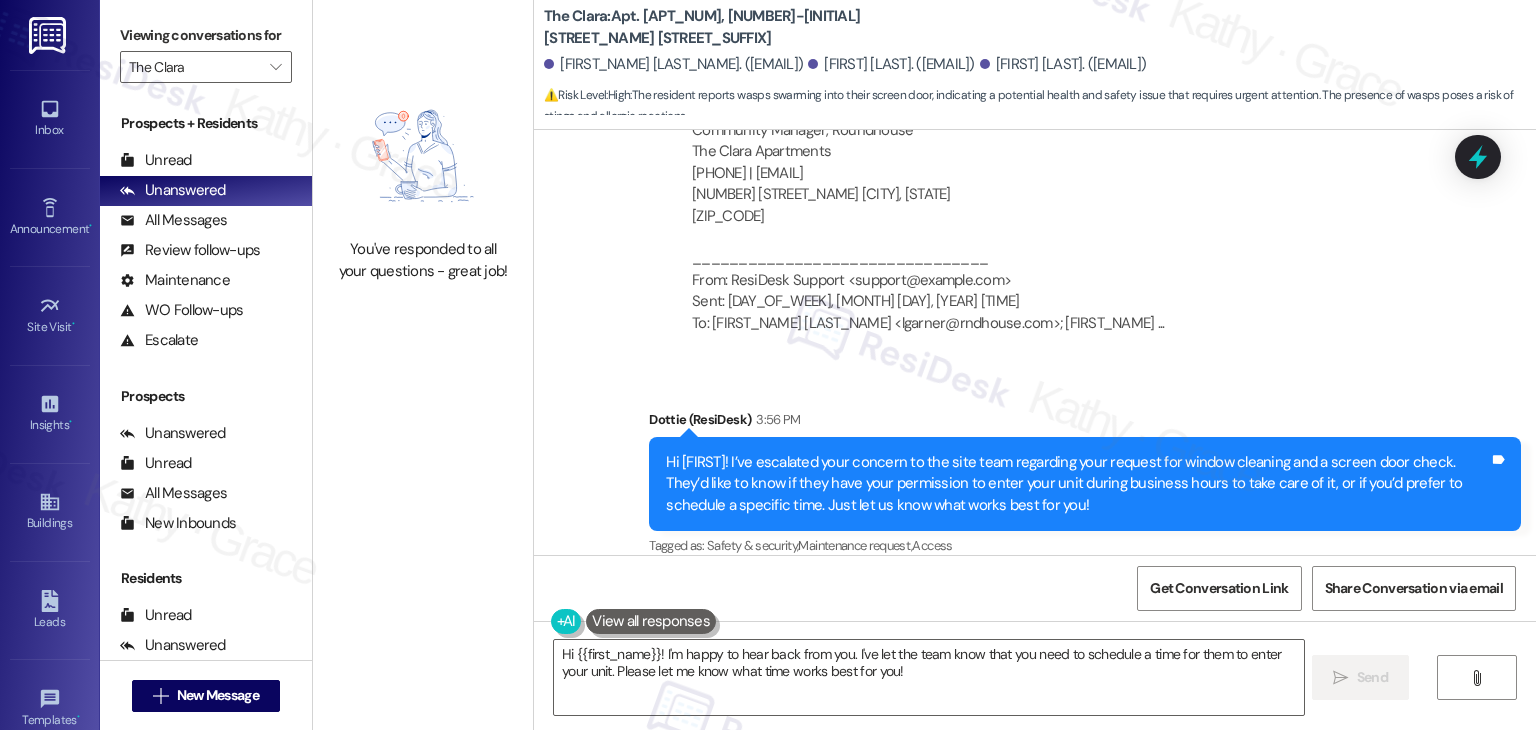 click on "ResiDesk escalation reply ->
Please handle and ask if our team has permission to enter during business hours to address this concern or if they would like to schedule a time for completion.
[FIRST_NAME] [LAST_NAME]
Community Manager, Roundhouse
The Clara Apartments
[PHONE] | [EMAIL]
[NUMBER] [STREET_NAME] [CITY], [STATE]
[ZIP_CODE]
________________________________
From: ResiDesk Support <support@example.com>
Sent: [DAY_OF_WEEK], [MONTH] [DAY], [YEAR] [TIME]
To: [FIRST_NAME] [LAST_NAME] <lgarner@rndhouse.com>; [FIRST_NAME] ..." at bounding box center [1055, 162] 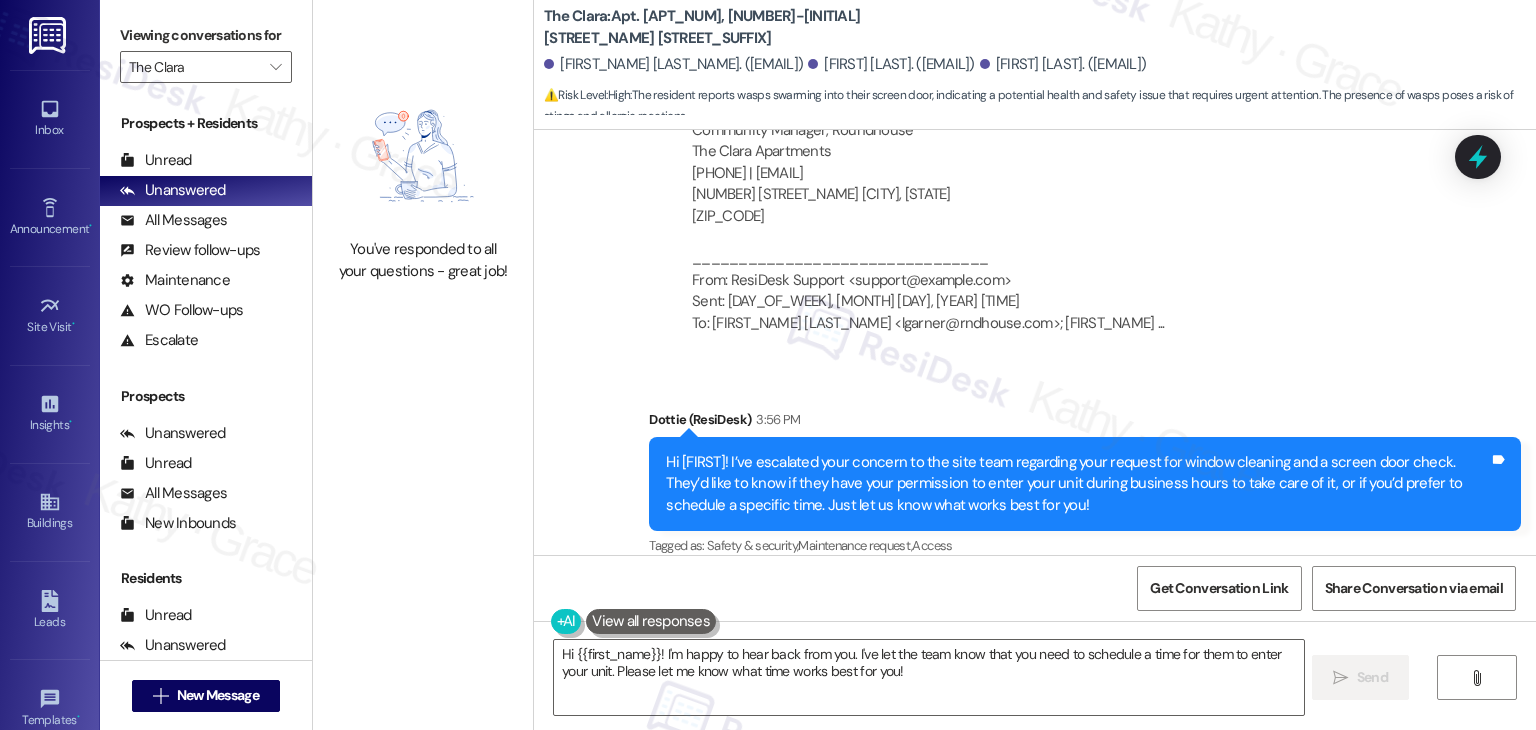click on "ResiDesk escalation reply ->
Please handle and ask if our team has permission to enter during business hours to address this concern or if they would like to schedule a time for completion.
[FIRST_NAME] [LAST_NAME]
Community Manager, Roundhouse
The Clara Apartments
[PHONE] | [EMAIL]
[NUMBER] [STREET_NAME] [CITY], [STATE]
[ZIP_CODE]
________________________________
From: ResiDesk Support <support@example.com>
Sent: [DAY_OF_WEEK], [MONTH] [DAY], [YEAR] [TIME]
To: [FIRST_NAME] [LAST_NAME] <lgarner@rndhouse.com>; [FIRST_NAME] ..." at bounding box center (1055, 162) 